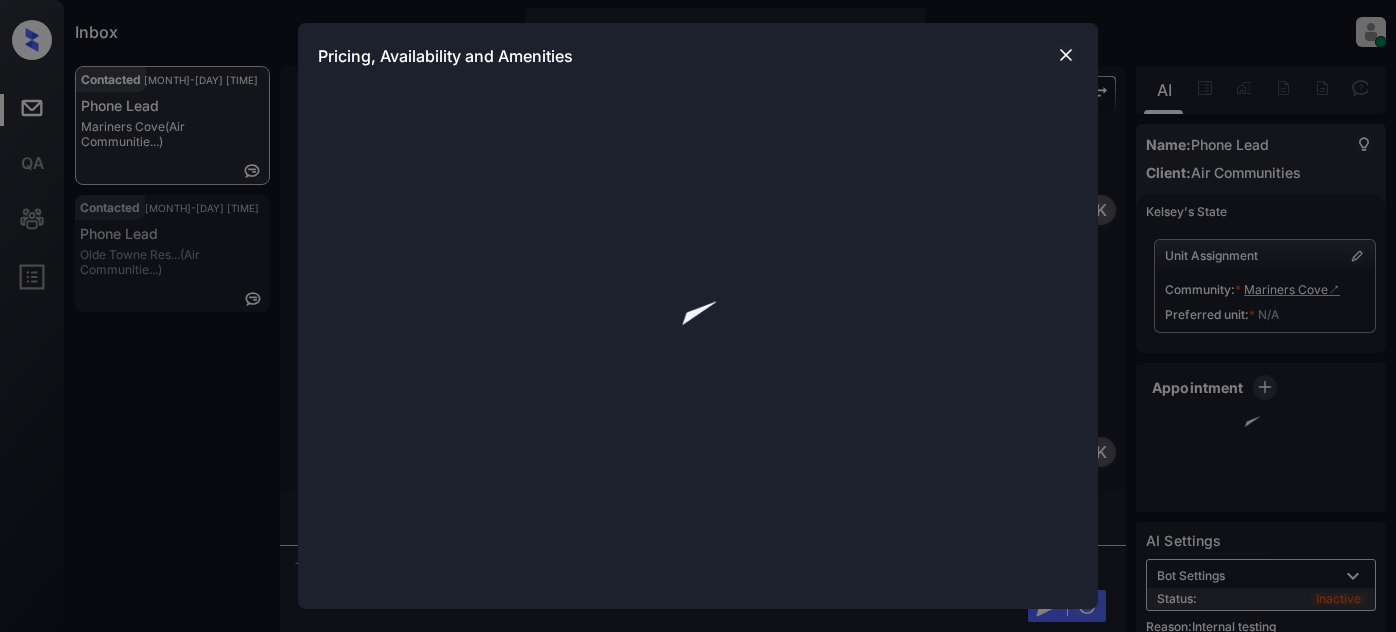 scroll, scrollTop: 0, scrollLeft: 0, axis: both 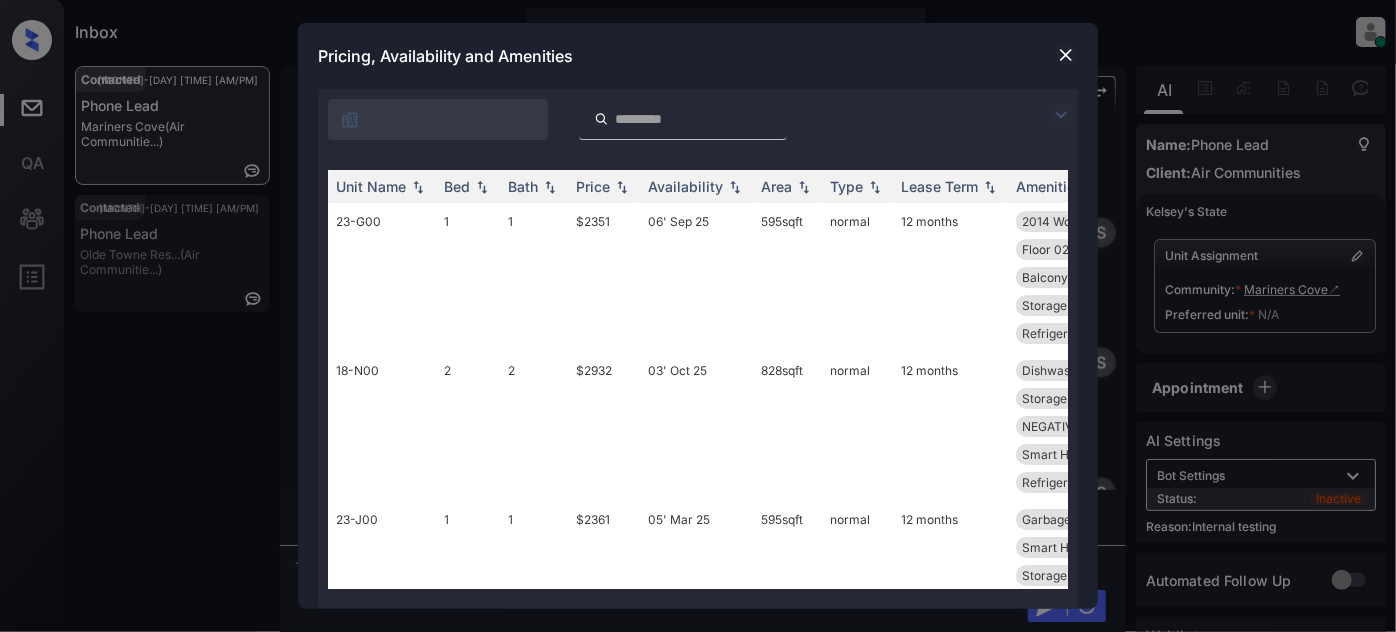 click at bounding box center (1061, 115) 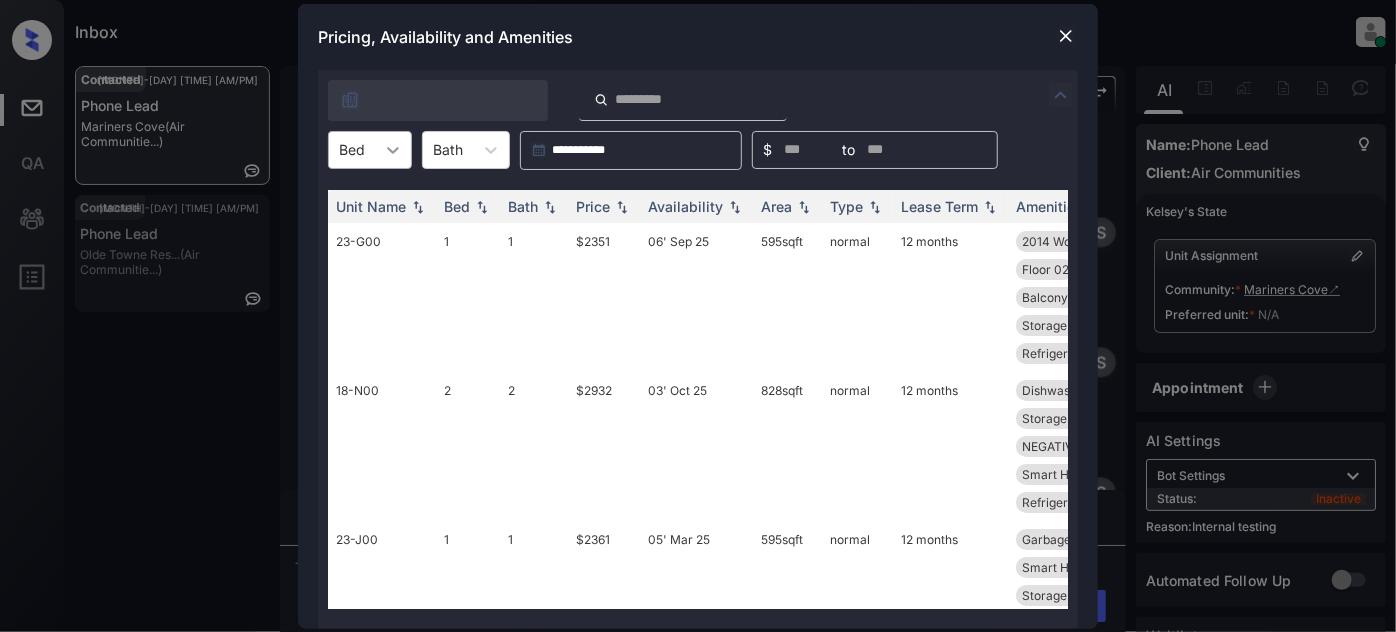 click 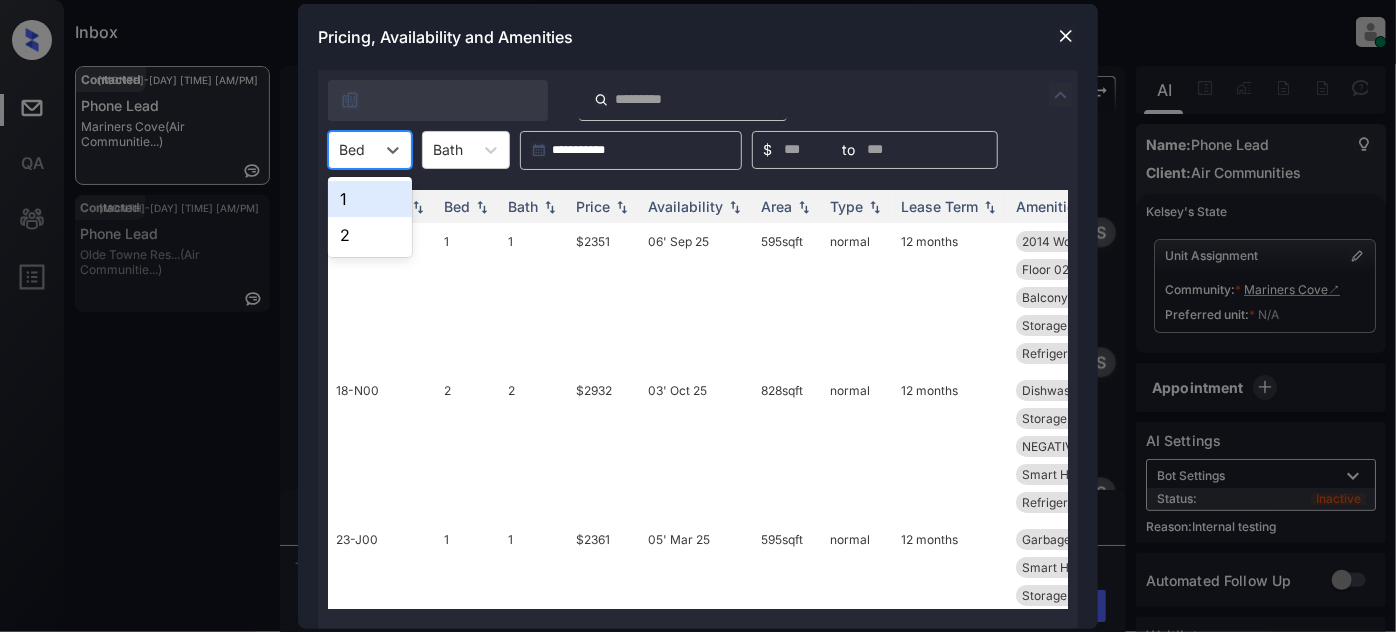 click on "1" at bounding box center (370, 199) 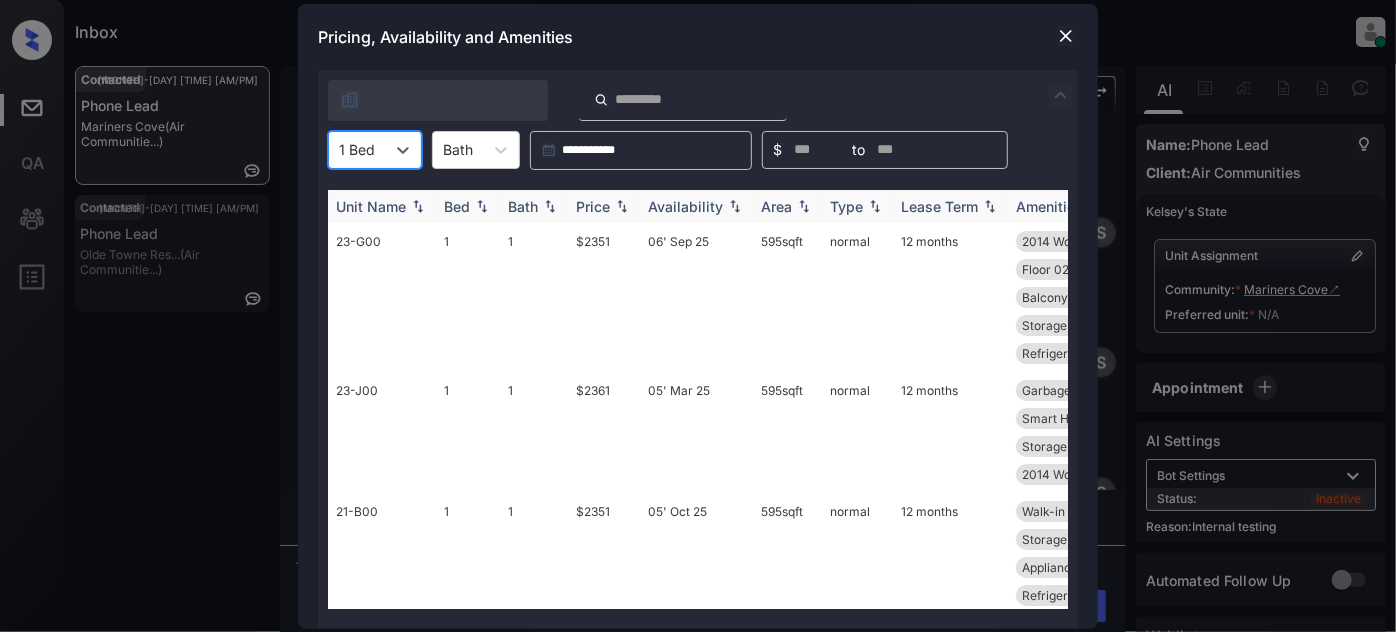 click on "Price" at bounding box center [593, 206] 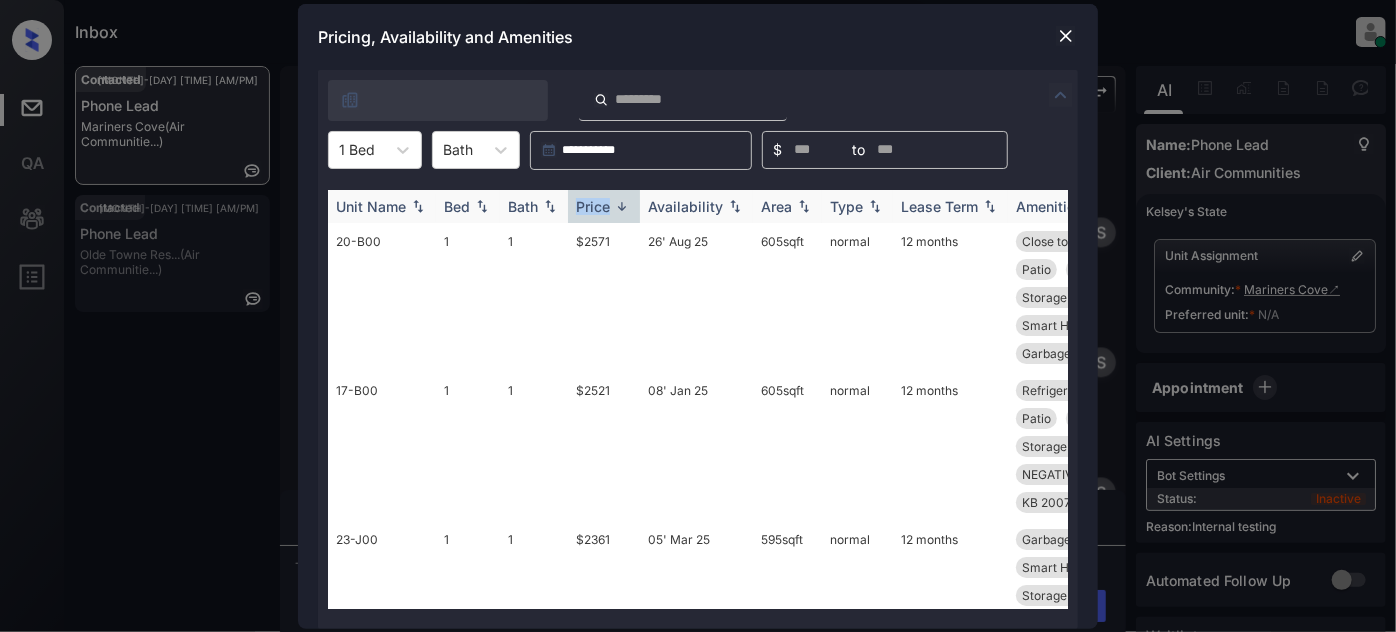 click on "Price" at bounding box center [593, 206] 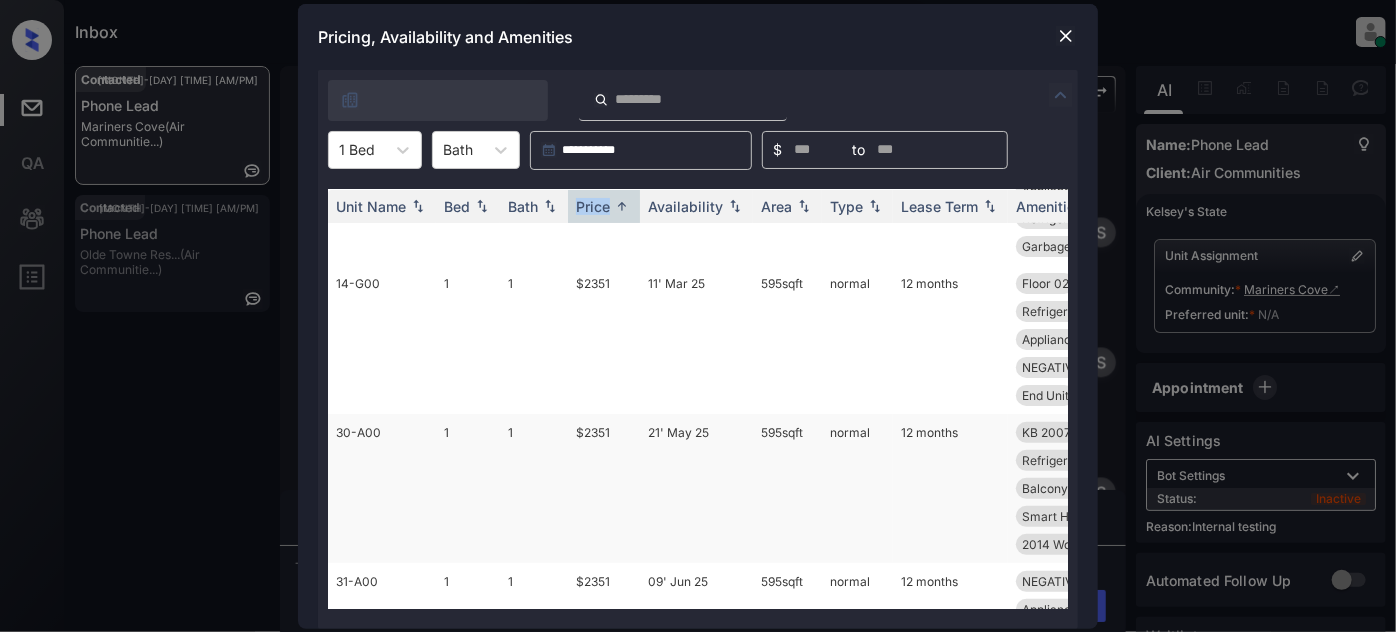 scroll, scrollTop: 272, scrollLeft: 0, axis: vertical 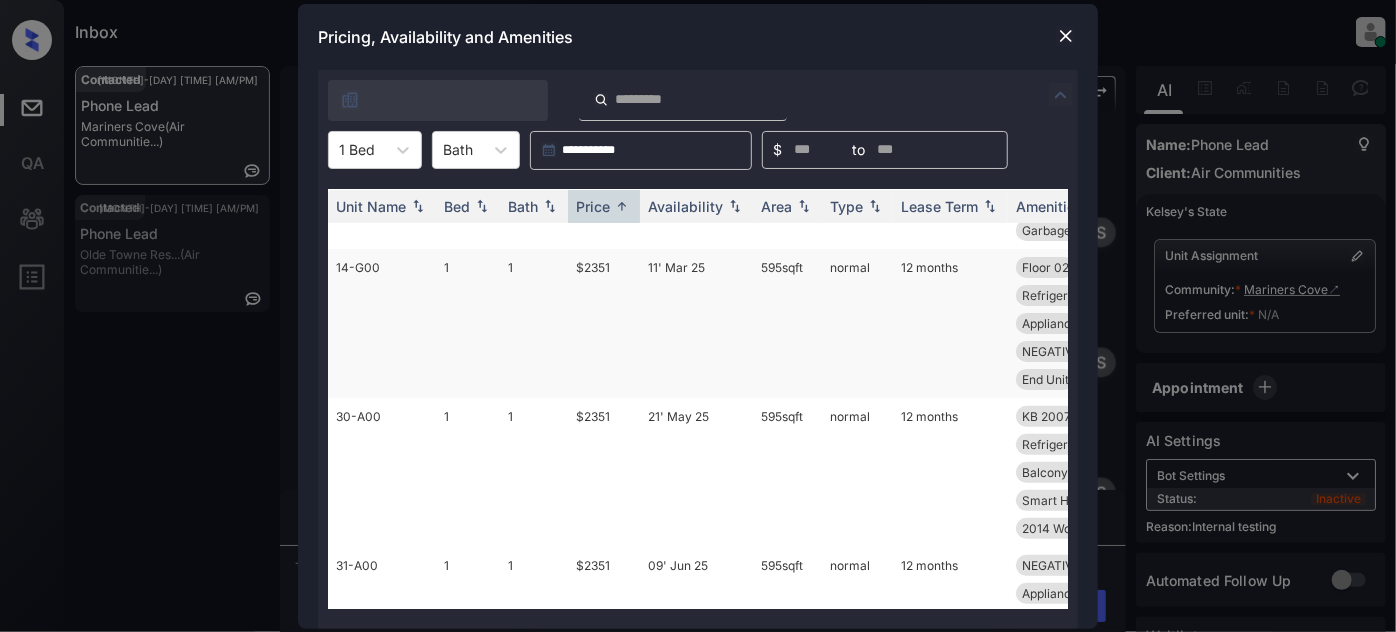 click on "11' Mar 25" at bounding box center (696, 323) 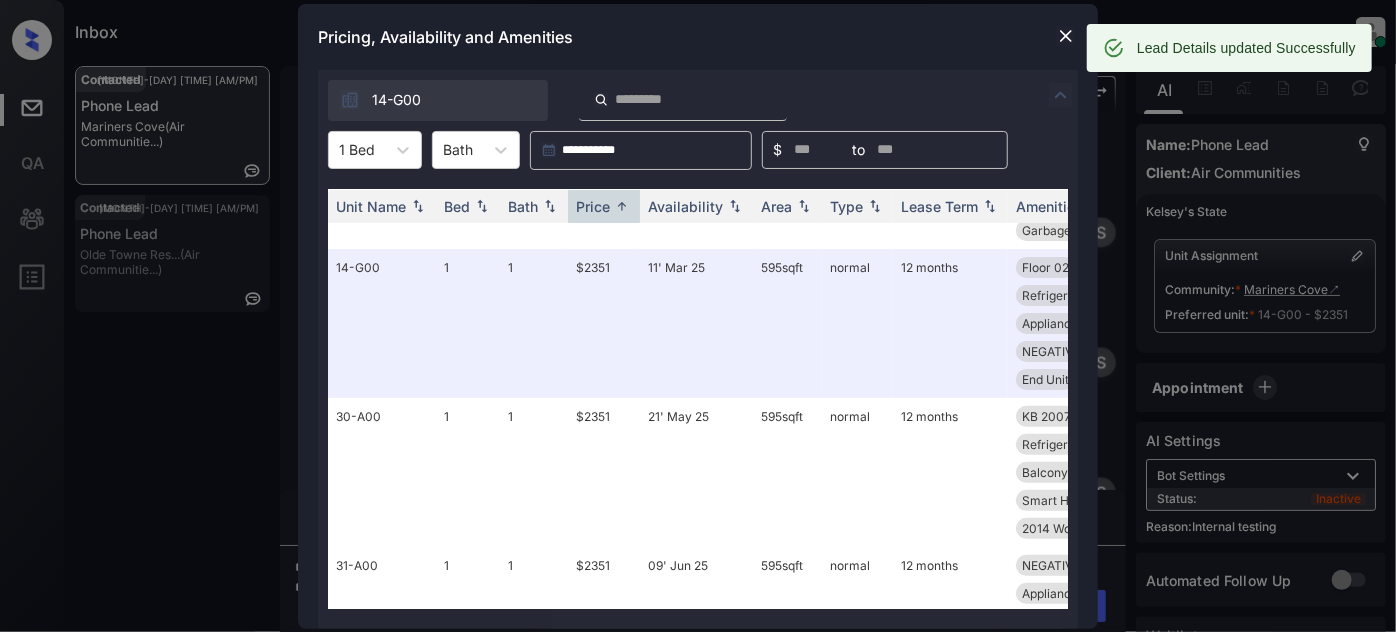 click at bounding box center [1066, 36] 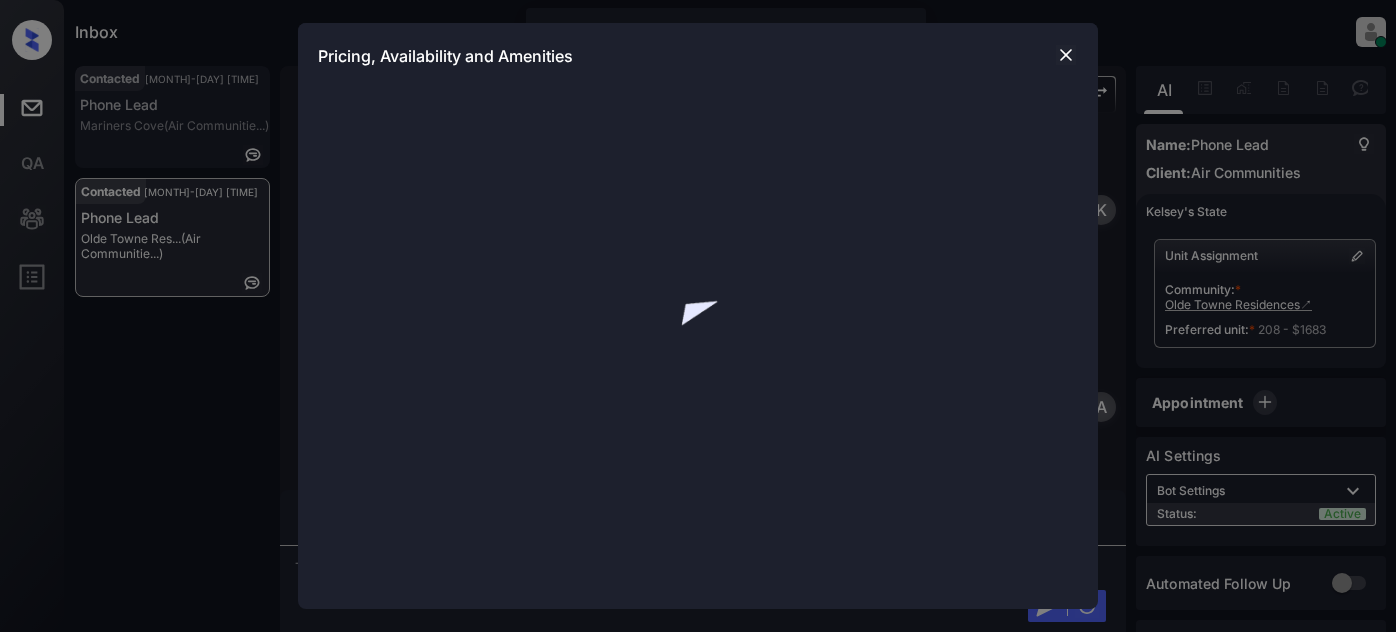 scroll, scrollTop: 0, scrollLeft: 0, axis: both 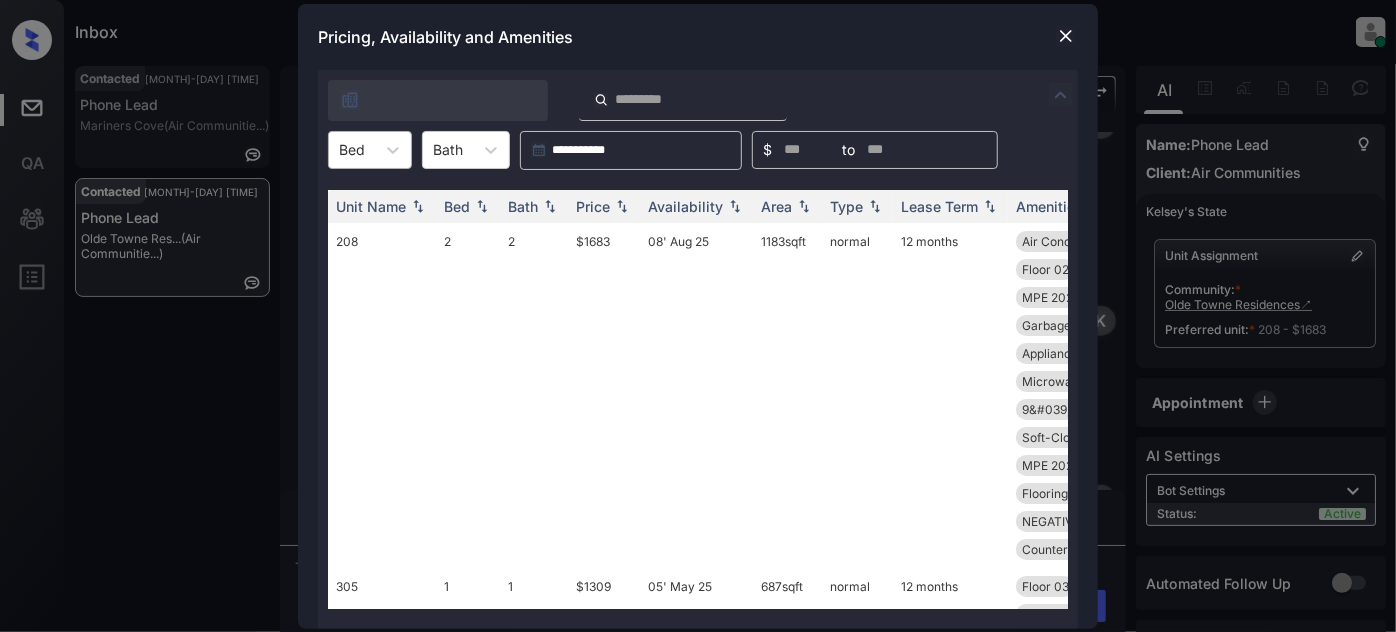click on "Bed" at bounding box center (352, 149) 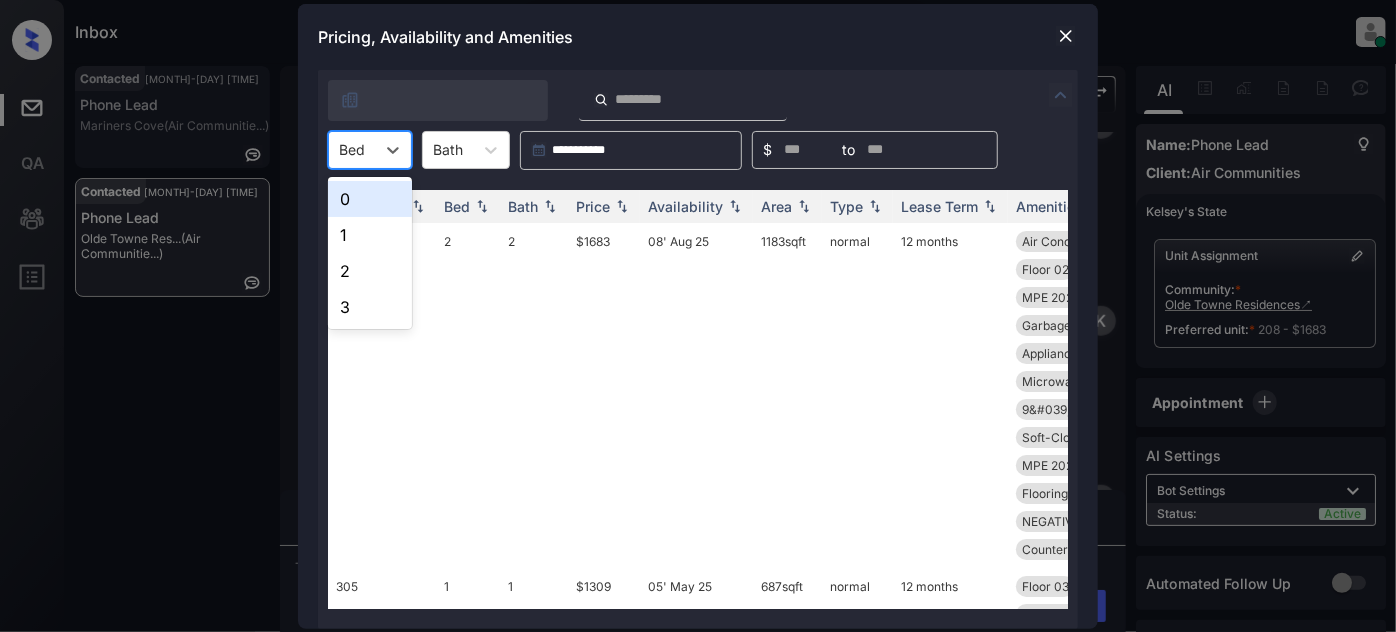 click on "1" at bounding box center (370, 235) 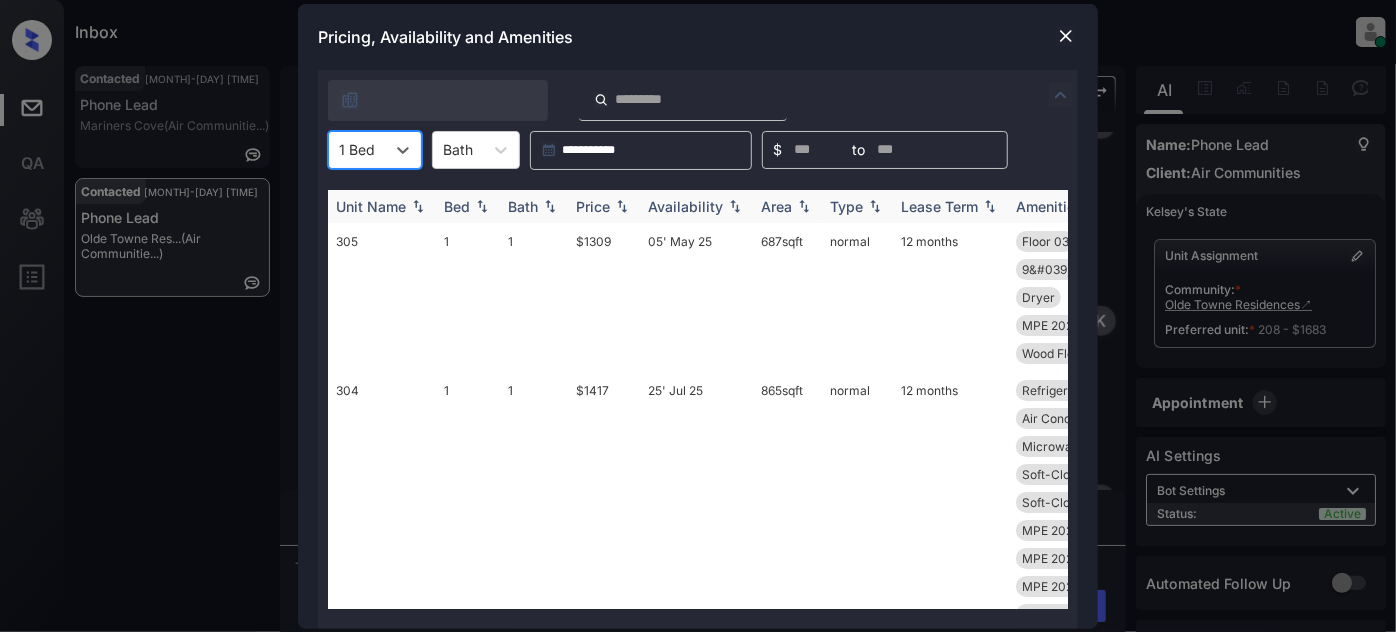 click on "Price" at bounding box center [604, 206] 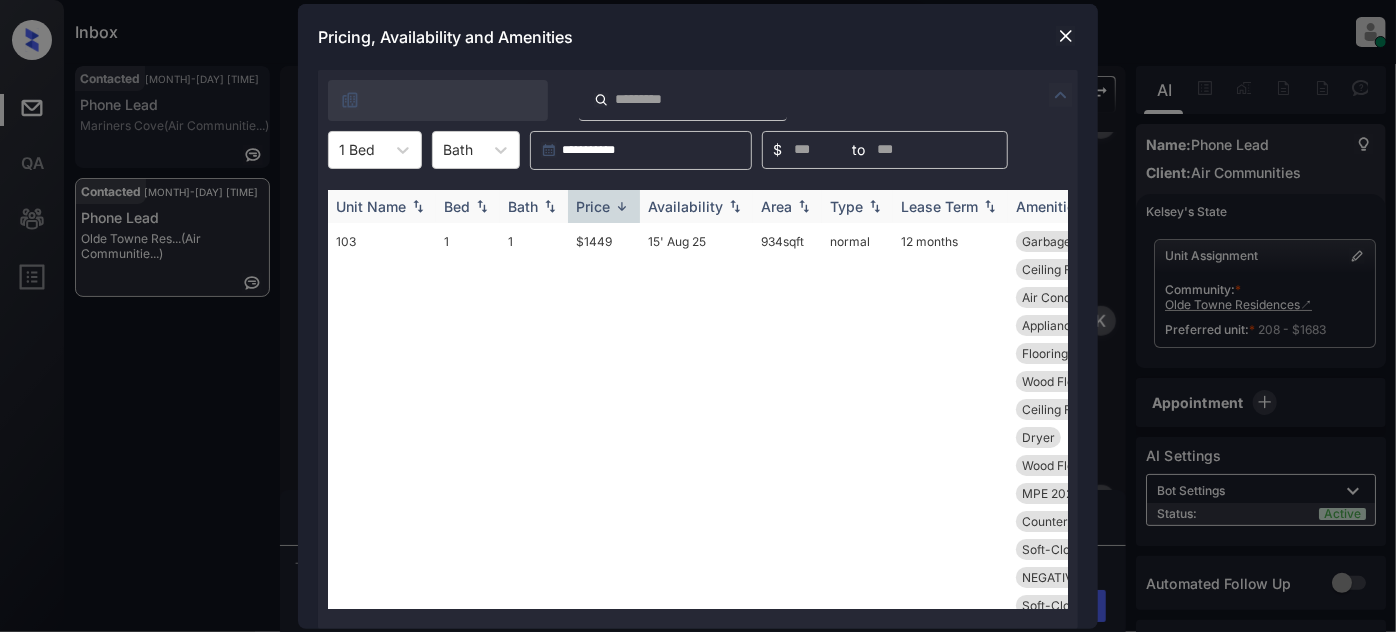 click on "Price" at bounding box center [604, 206] 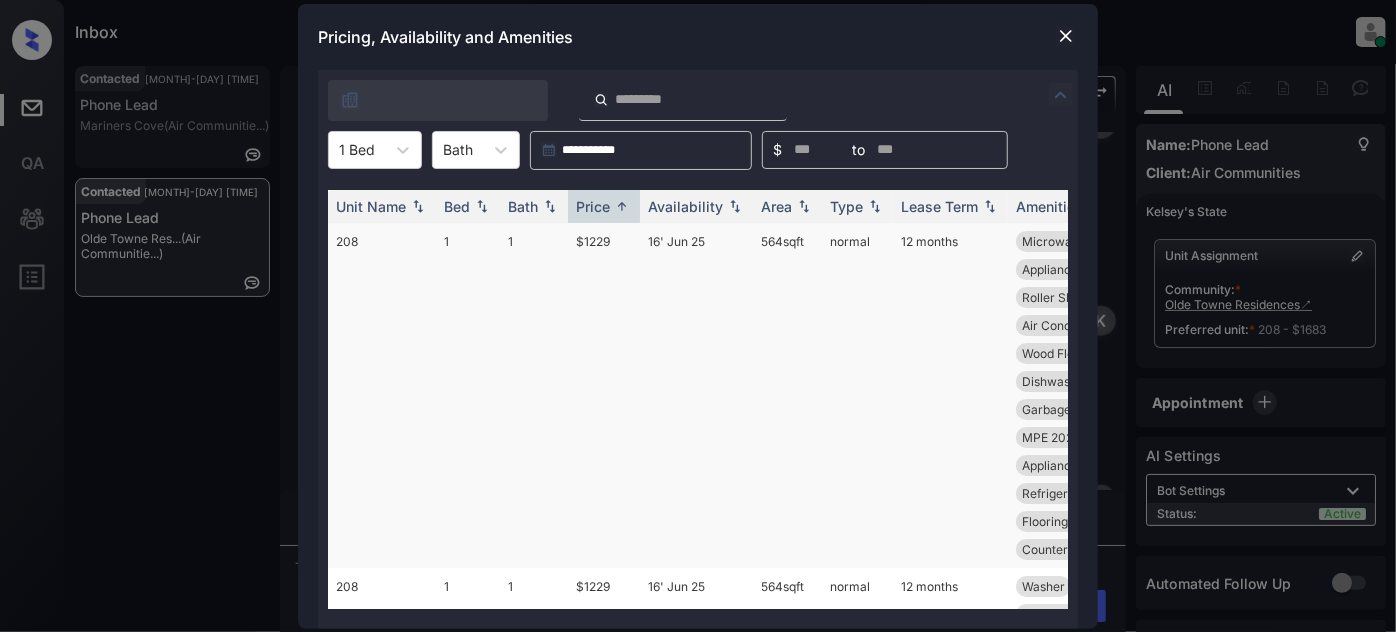 click on "16' Jun 25" at bounding box center (696, 395) 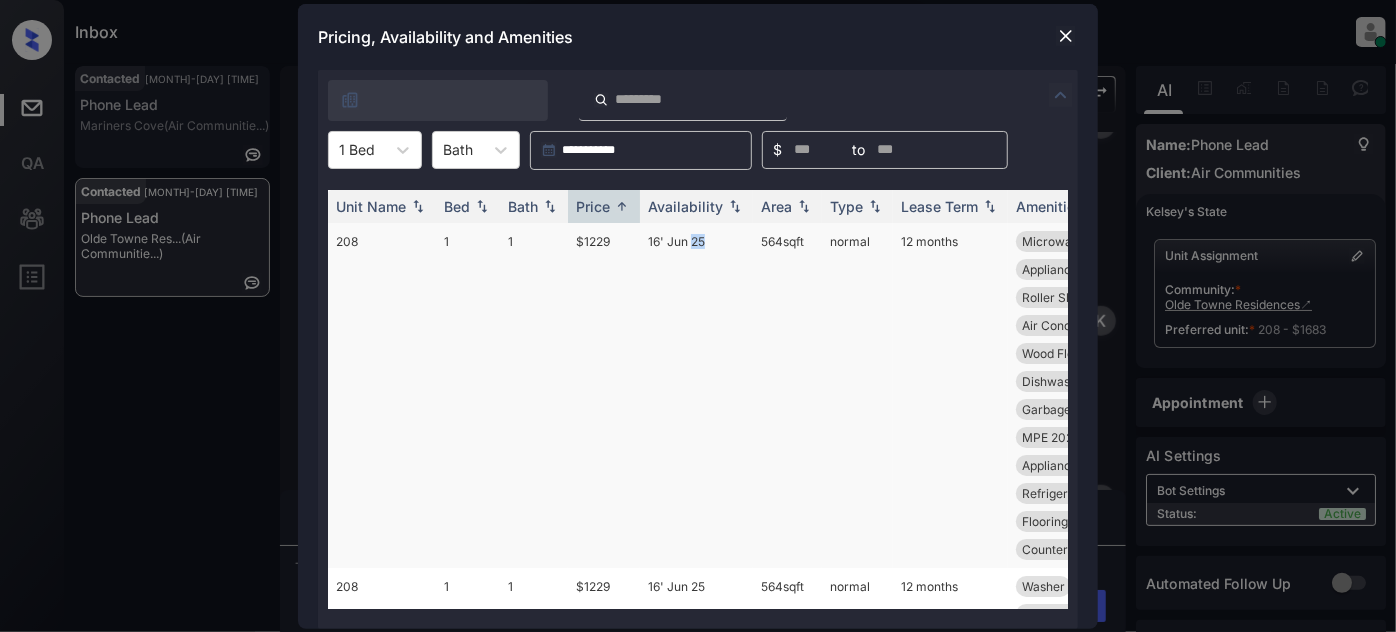click on "16' Jun 25" at bounding box center [696, 395] 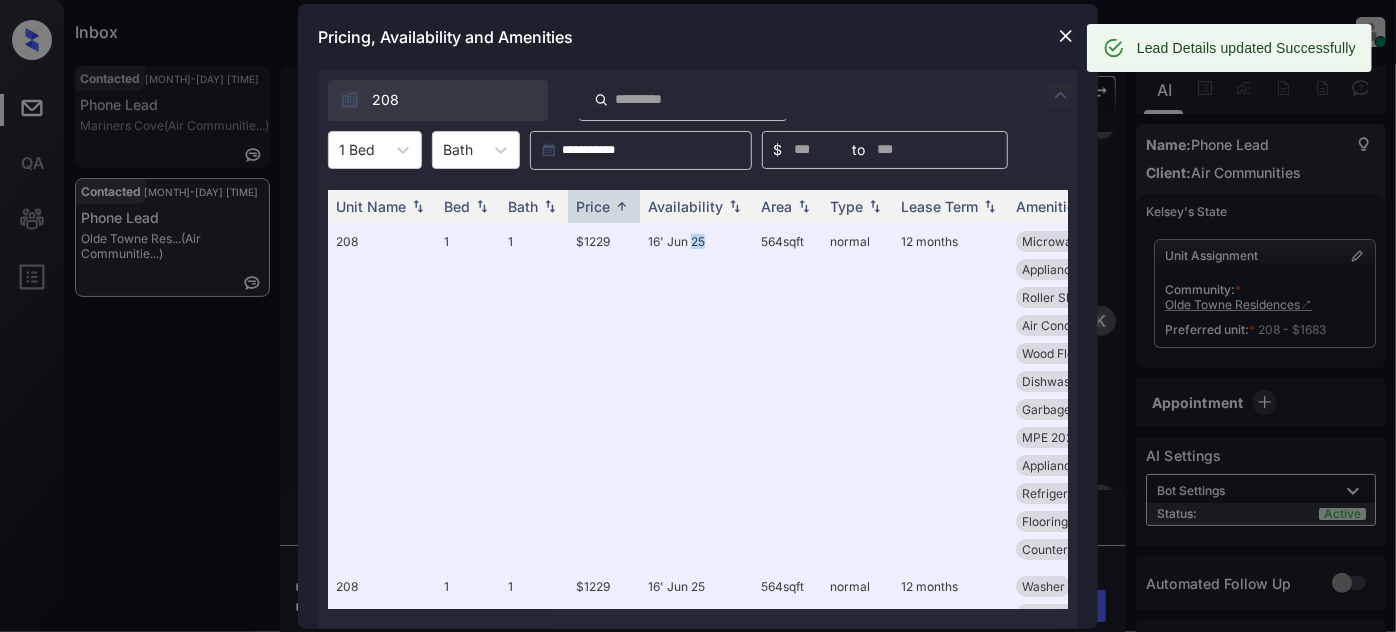 click at bounding box center [1066, 36] 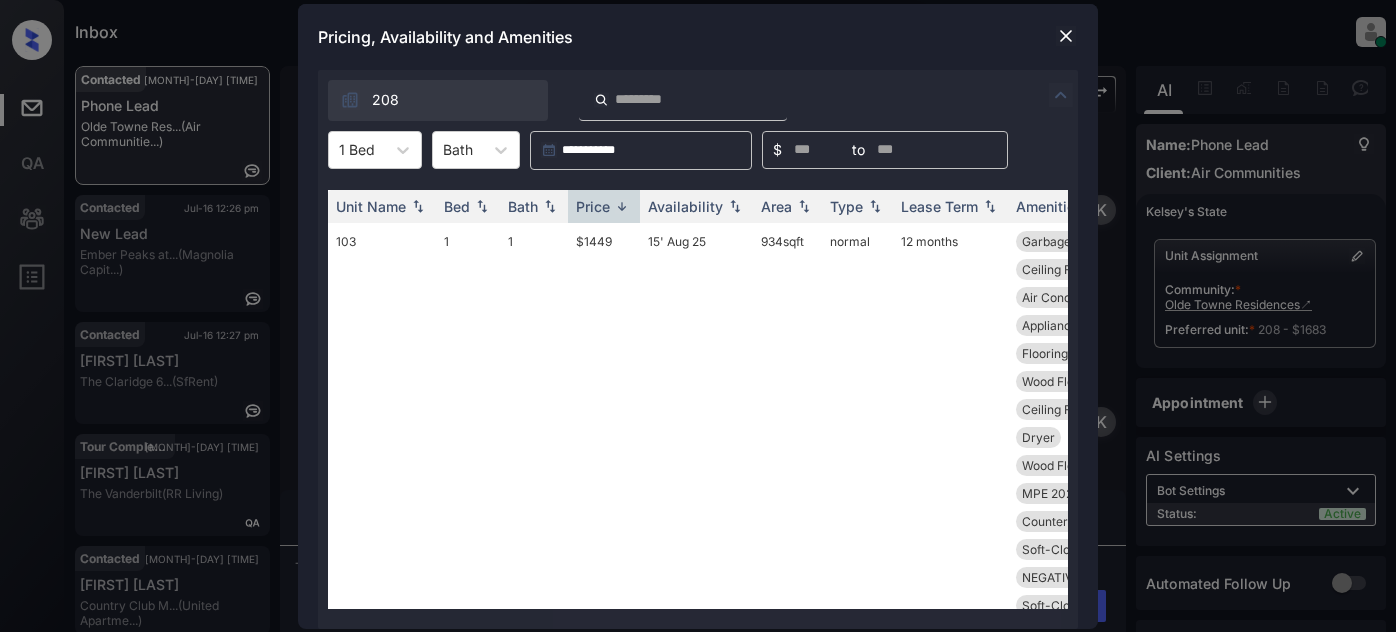 scroll, scrollTop: 0, scrollLeft: 0, axis: both 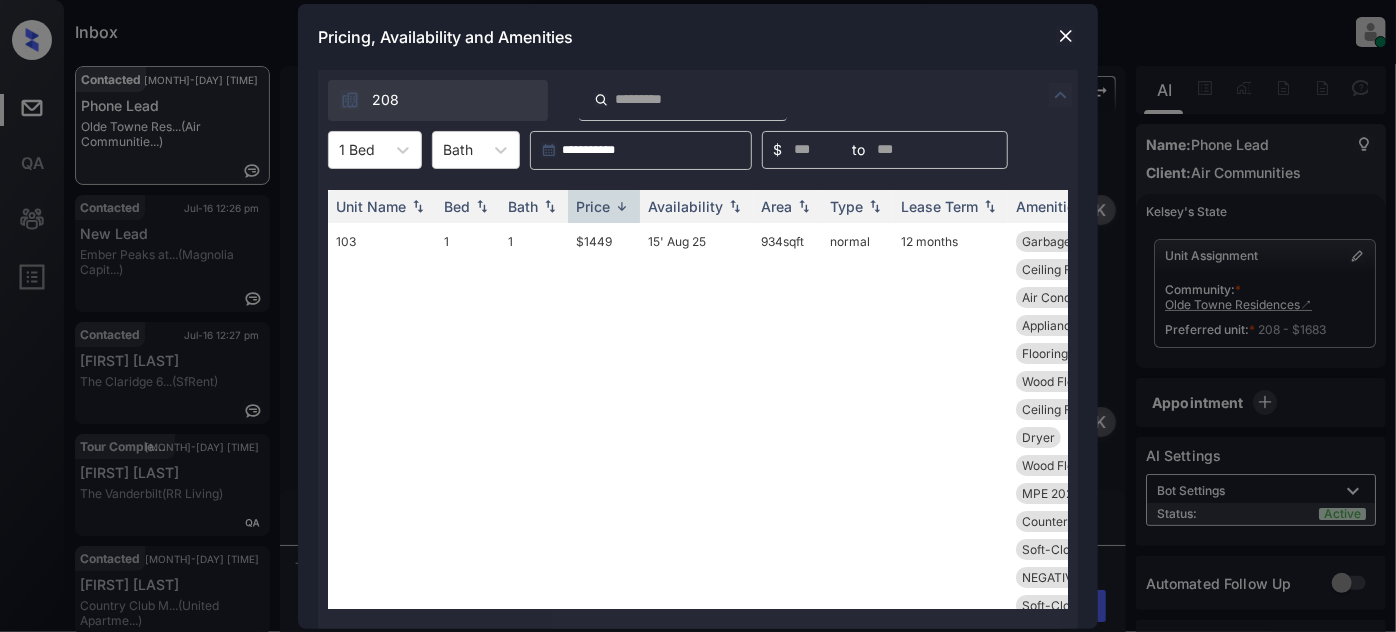 click on "Price" at bounding box center (604, 206) 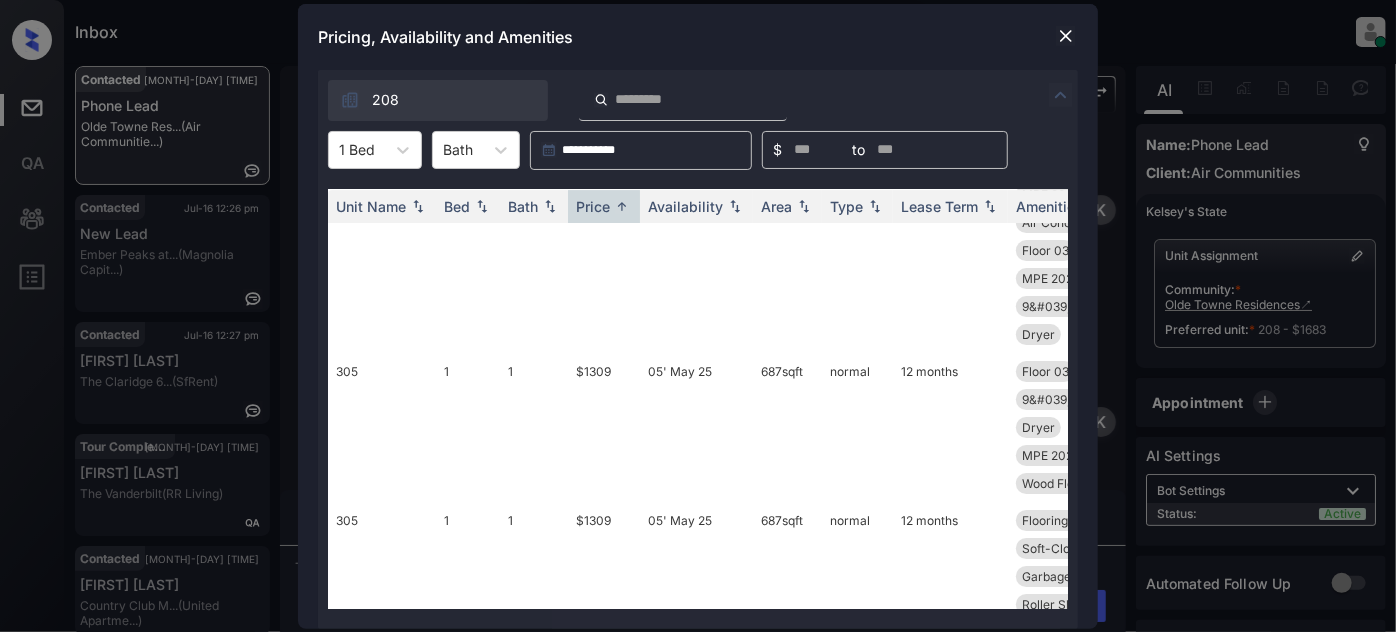 scroll, scrollTop: 7545, scrollLeft: 0, axis: vertical 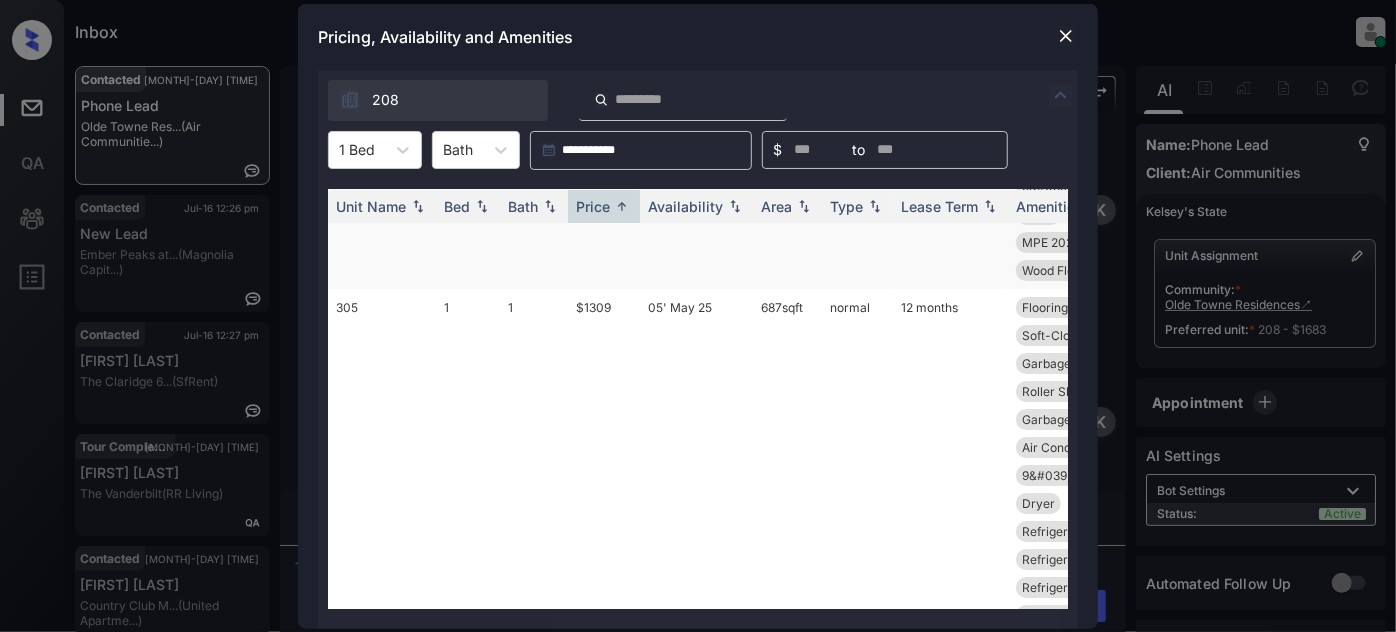click on "687  sqft" at bounding box center [787, 214] 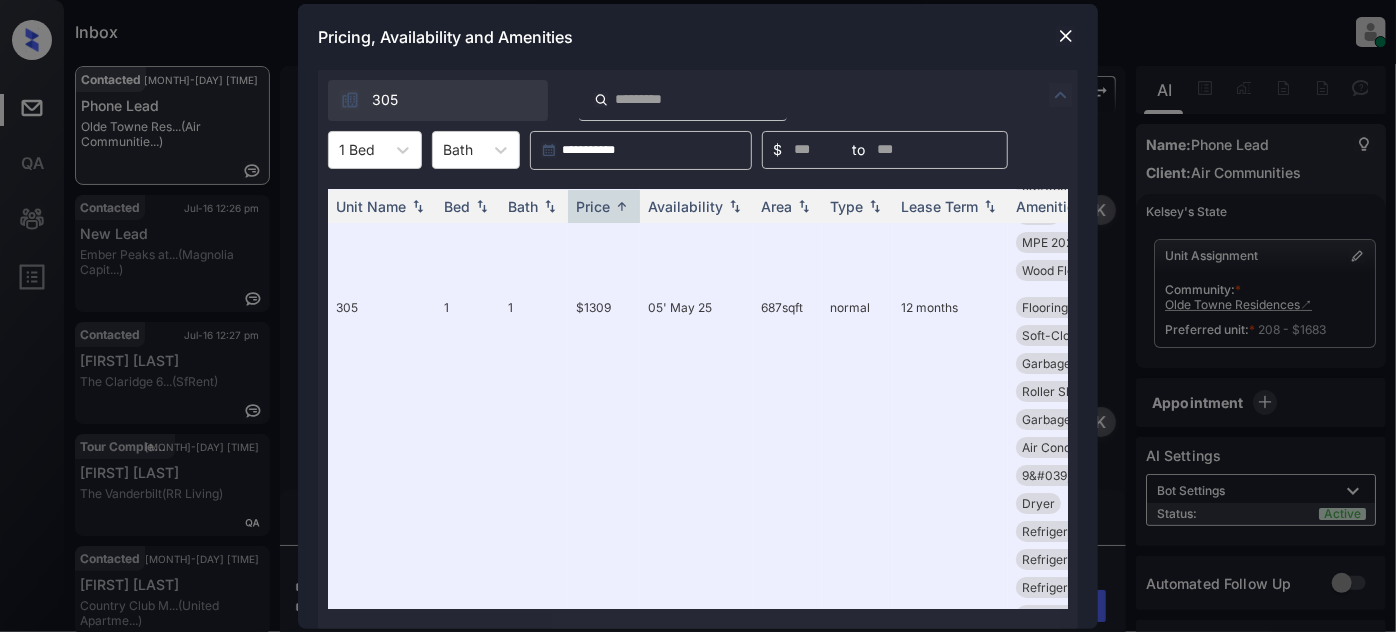click at bounding box center [1066, 36] 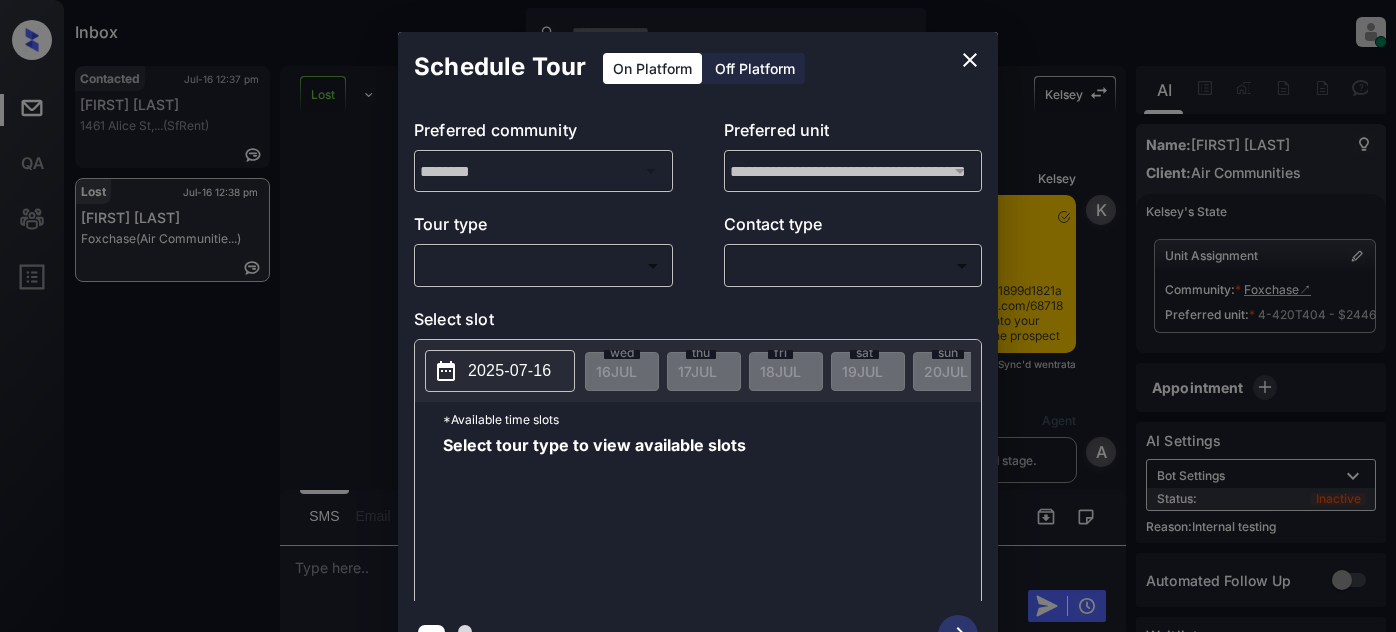 scroll, scrollTop: 0, scrollLeft: 0, axis: both 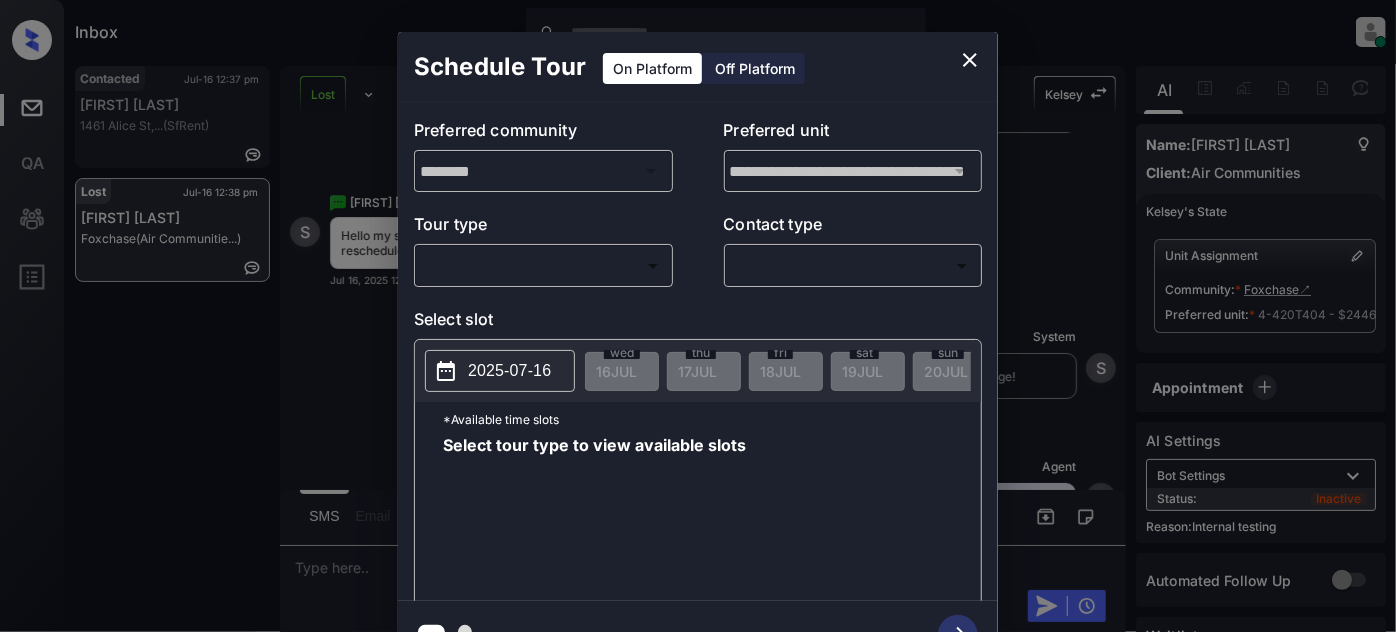click on "Inbox [FIRST] [LAST] Online Set yourself   offline Set yourself   on break Profile Switch to  light  mode Sign out Contacted Jul-16 12:37 pm   [FIRST] [LAST] 1461 Alice St,...  (SfRent) Lost Jul-16 12:38 pm   [FIRST] [LAST] Foxchase  (Air Communitie...) Lost Lead Sentiment: Angry Upon sliding the acknowledgement:  Lead will move to lost stage. * ​ SMS and call option will be set to opt out. AFM will be turned off for the lead. Kelsey New Message Kelsey Notes Note: <a href="https://conversation.getzuma.com/6871899d1821a35ceca90b4f">https://conversation.getzuma.com/6871899d1821a35ceca90b4f</a> - Paste this link into your browser to view Kelsey’s conversation with the prospect Jul 11, 2025 03:01 pm  Sync'd w  entrata K New Message Agent Lead created via emailParser in Inbound stage. Jul 11, 2025 03:01 pm A New Message Kelsey Due to the activation of disableLeadTransfer feature flag, Kelsey will no longer transfer ownership of this CRM guest card Jul 11, 2025 03:01 pm K New Message Zuma Z New Message A A" at bounding box center (698, 316) 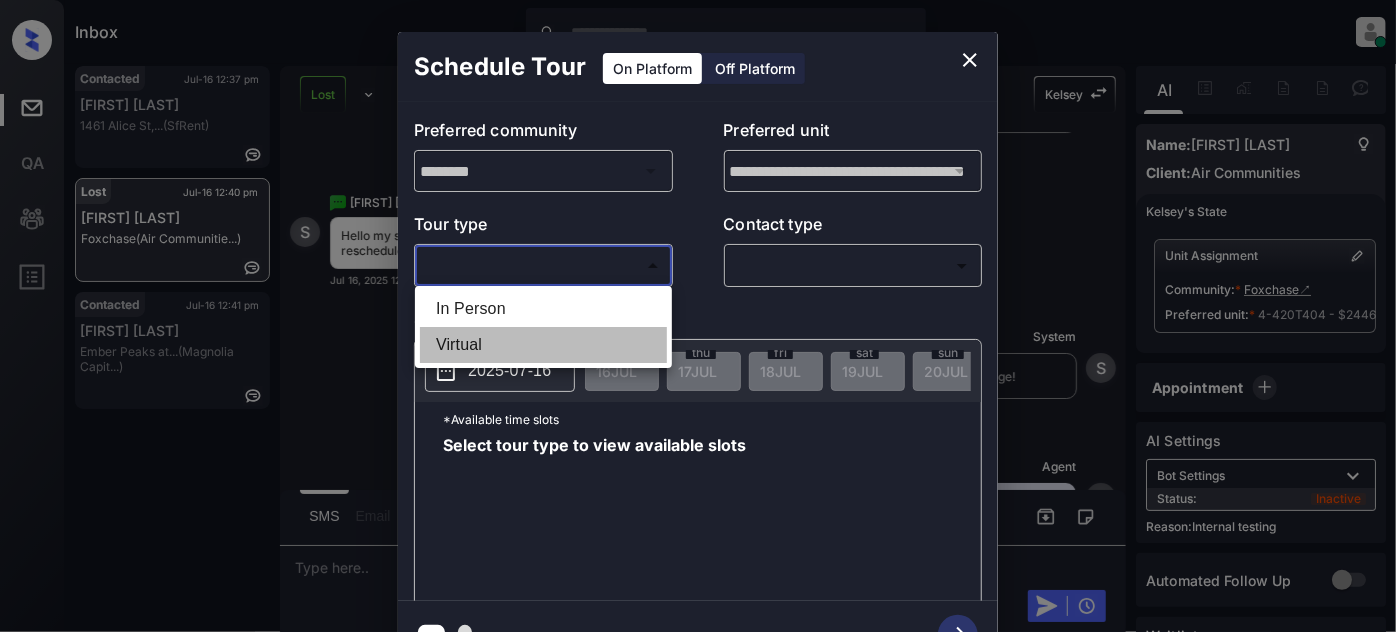 click on "Virtual" at bounding box center [543, 345] 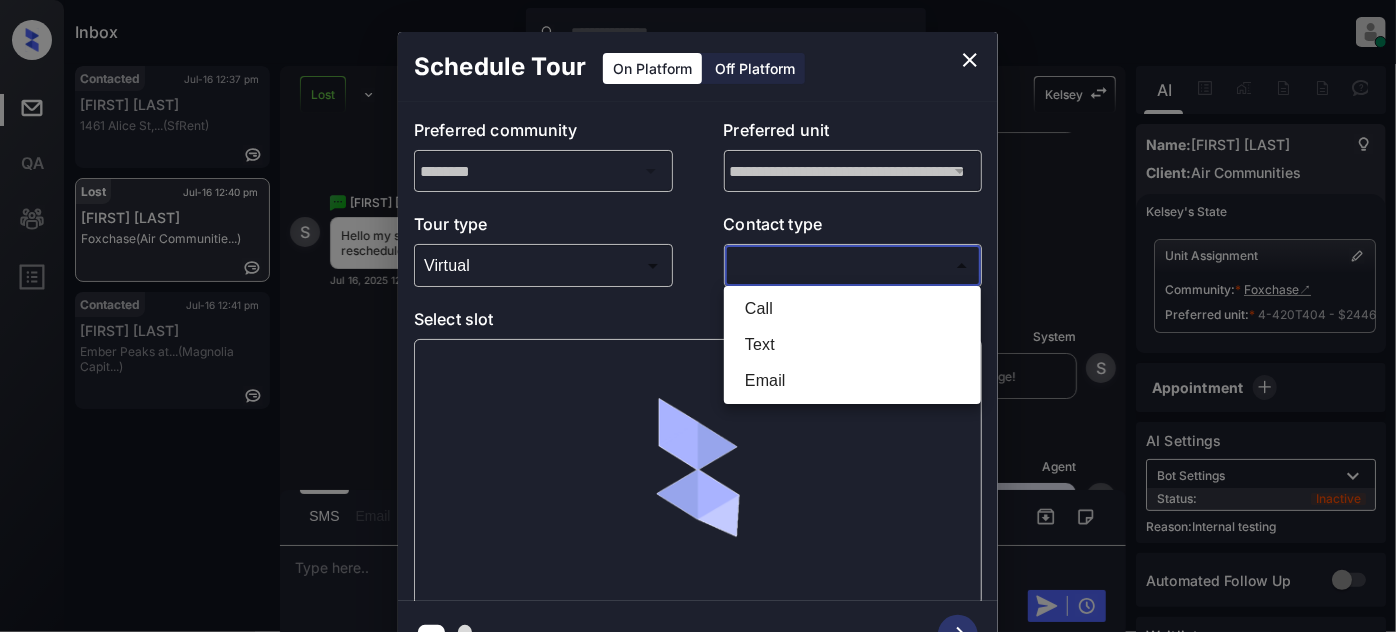 click on "Inbox [FIRST] [LAST] Online Set yourself   offline Set yourself   on break Profile Switch to  light  mode Sign out Contacted Jul-16 12:37 pm   [FIRST] [LAST] 1461 Alice St,...  (SfRent) Lost Jul-16 12:40 pm   [FIRST] [LAST] Foxchase  (Air Communitie...) Contacted Jul-16 12:41 pm   [FIRST] [LAST] Ember Peaks at...  (Magnolia Capit...) Lost Lead Sentiment: Angry Upon sliding the acknowledgement:  Lead will move to lost stage. * ​ SMS and call option will be set to opt out. AFM will be turned off for the lead. Kelsey New Message Kelsey Notes Note: <a href="https://conversation.getzuma.com/6871899d1821a35ceca90b4f">https://conversation.getzuma.com/6871899d1821a35ceca90b4f</a> - Paste this link into your browser to view Kelsey’s conversation with the prospect Jul 11, 2025 03:01 pm  Sync'd w  entrata K New Message Agent Lead created via emailParser in Inbound stage. Jul 11, 2025 03:01 pm A New Message Kelsey Jul 11, 2025 03:01 pm K New Message Zuma Lead transferred to leasing agent: kelsey Jul 11, 2025 03:01 pm Z" at bounding box center (698, 316) 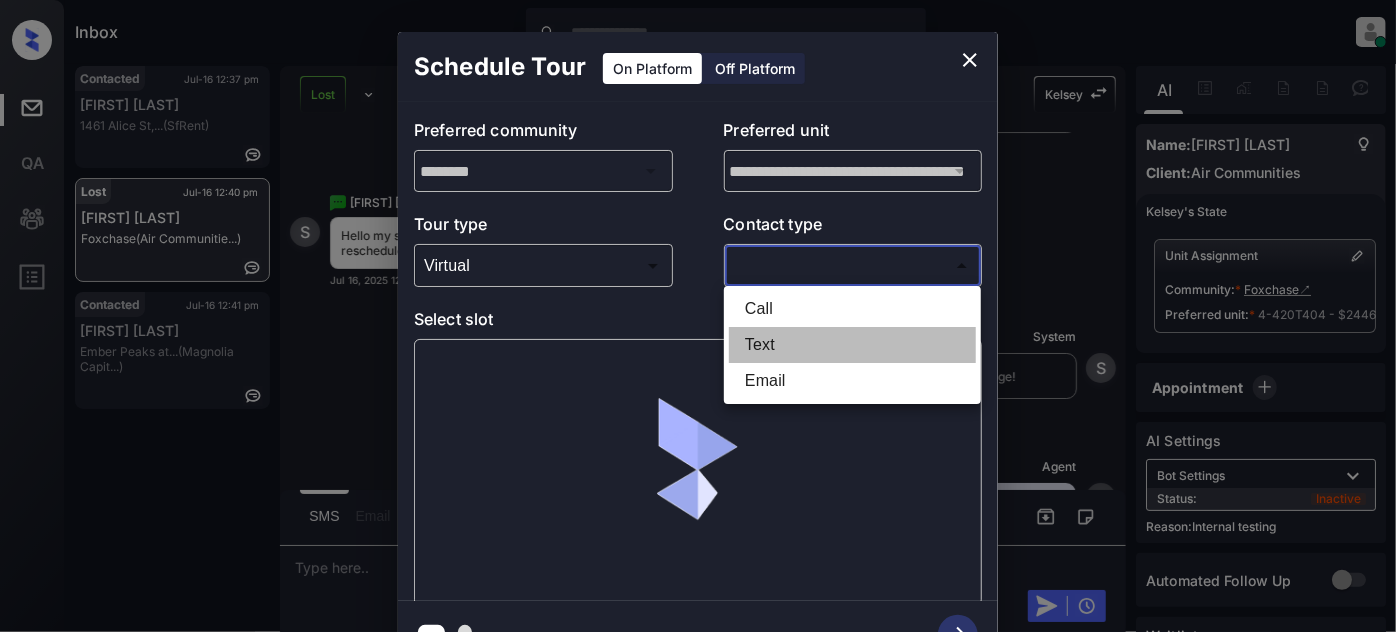 click on "Text" at bounding box center [852, 345] 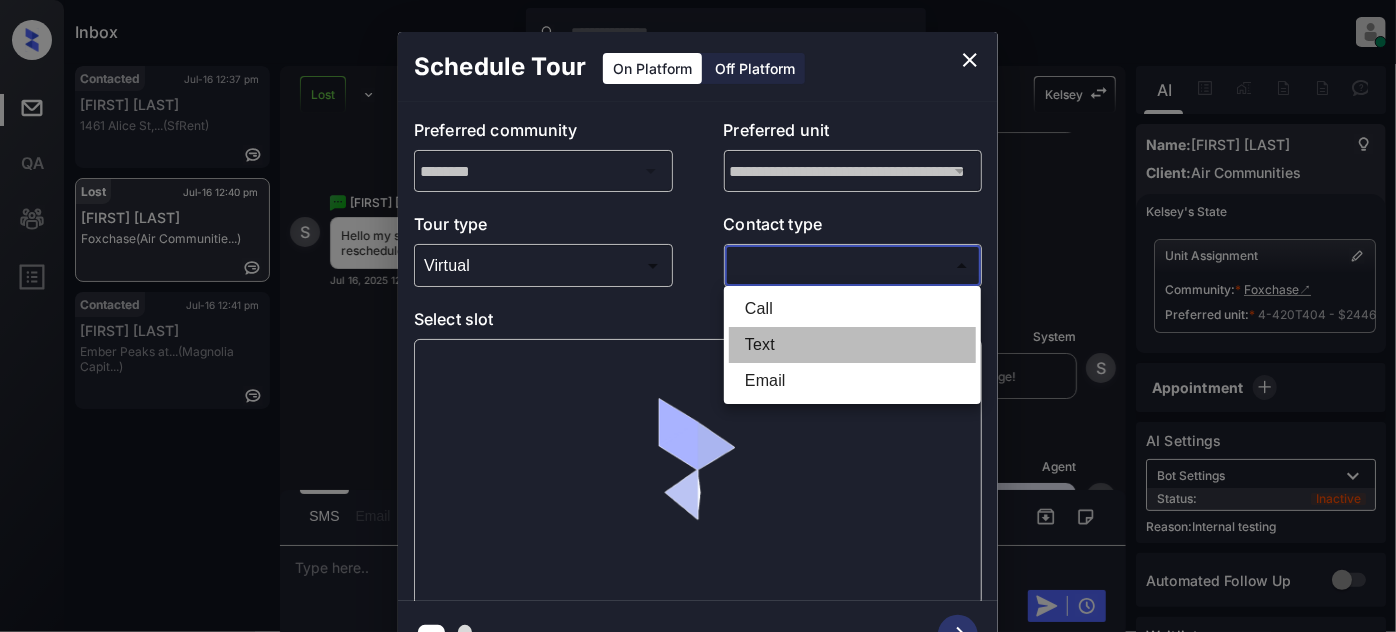 type on "****" 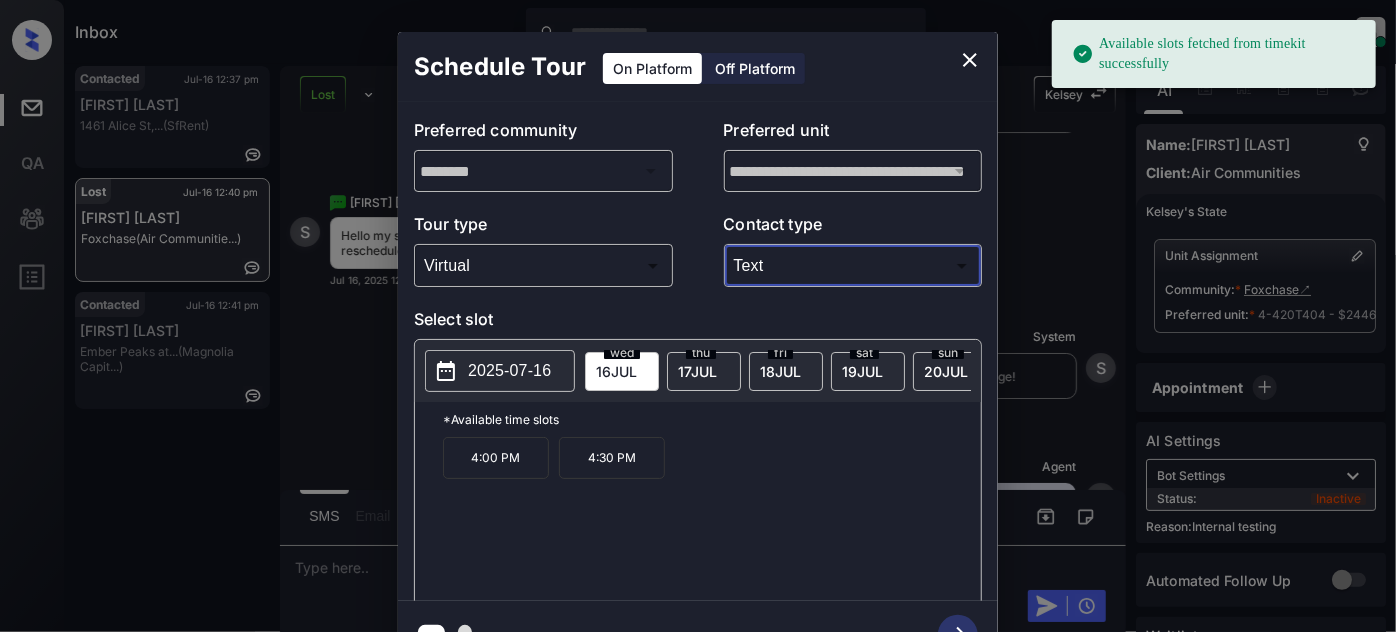 click on "4:00 PM" at bounding box center [496, 458] 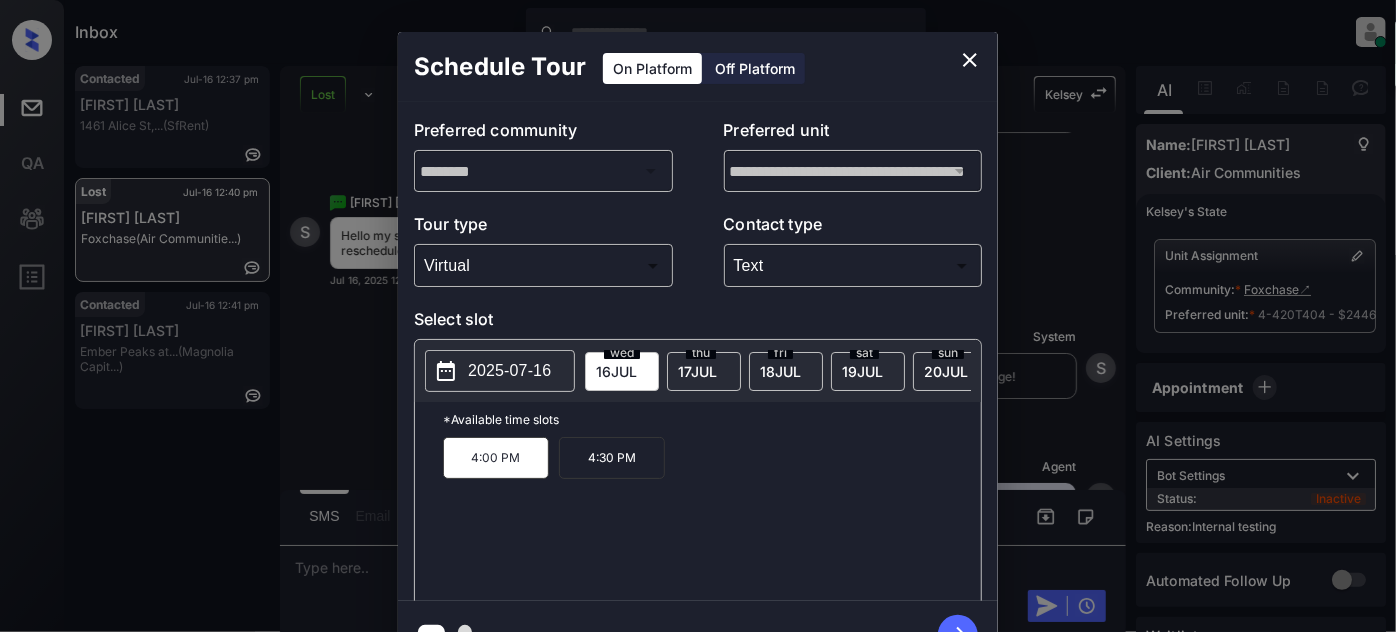 click 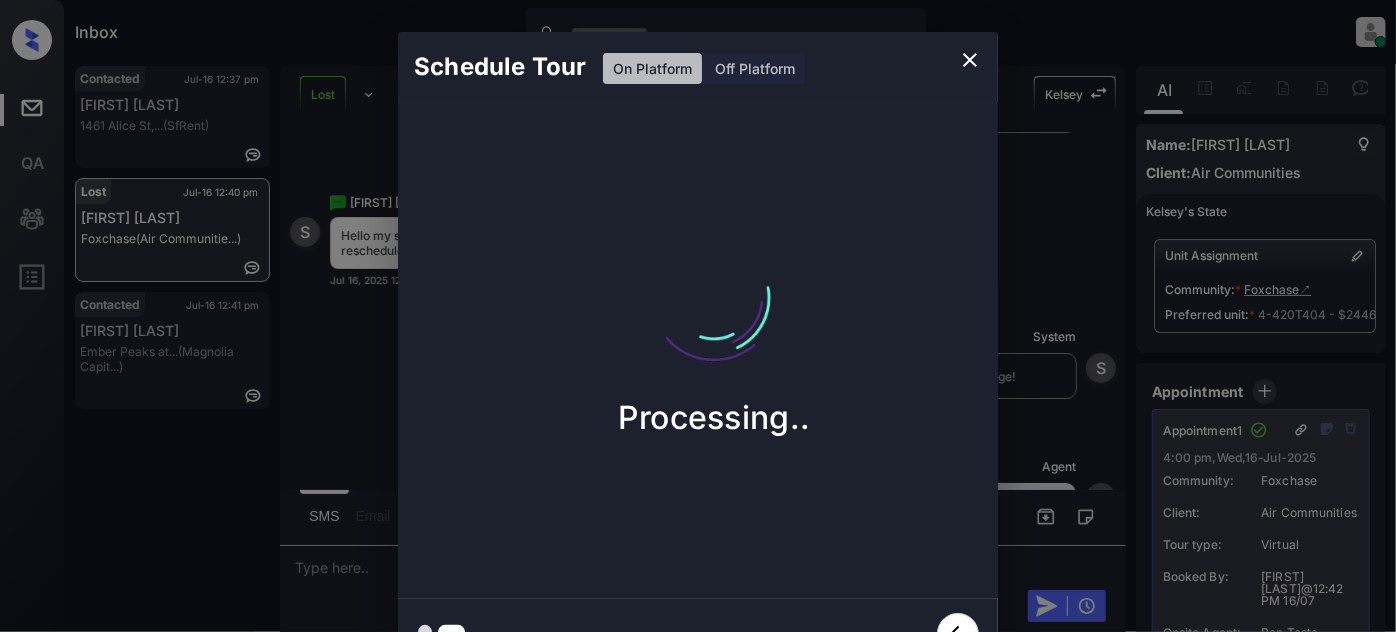 click 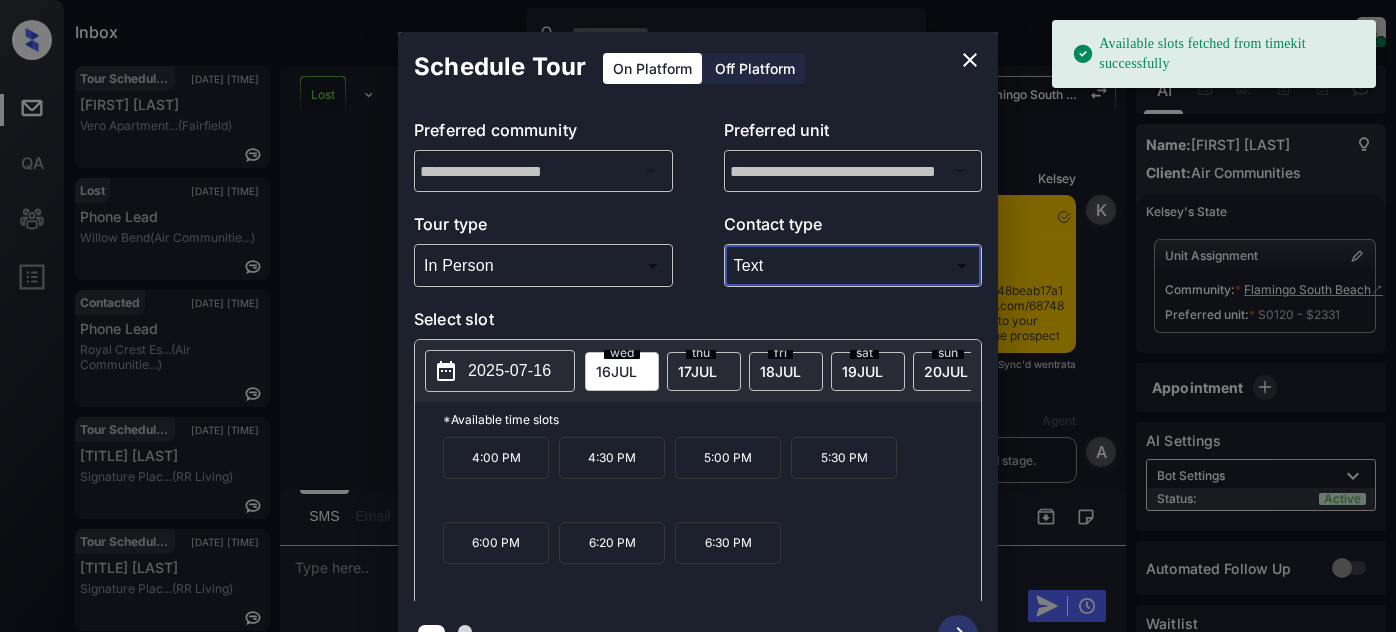 scroll, scrollTop: 0, scrollLeft: 0, axis: both 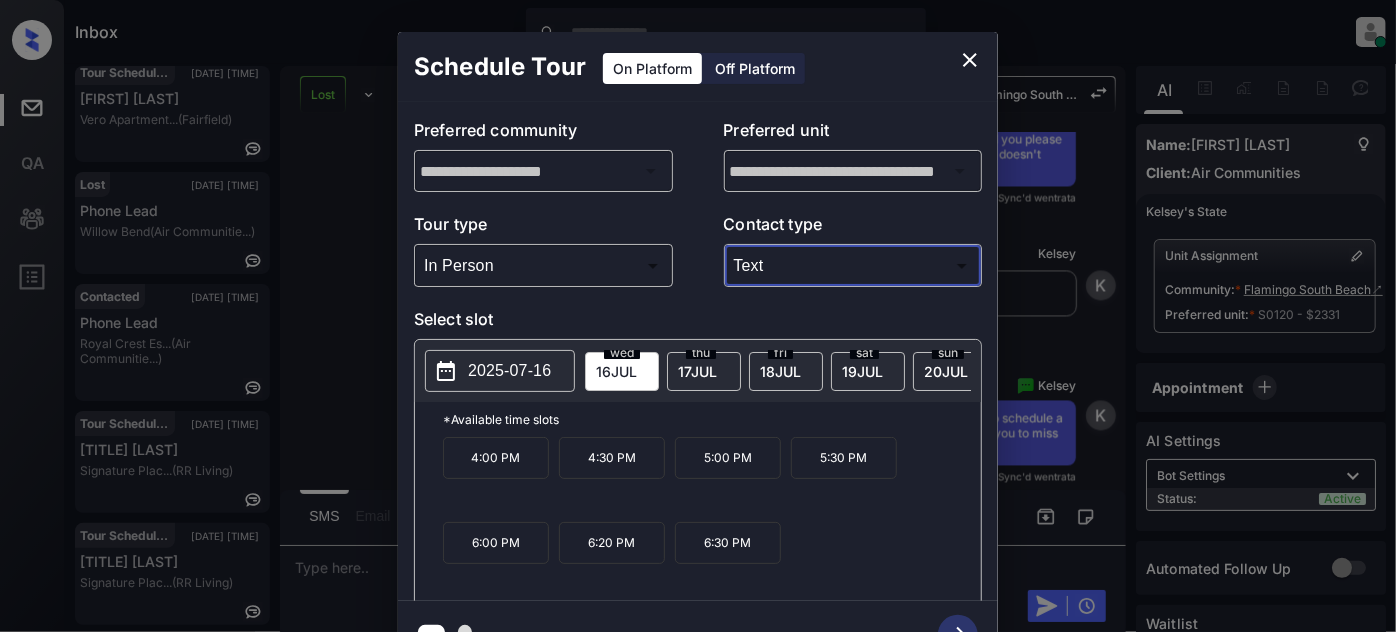click on "18 JUL" at bounding box center (616, 371) 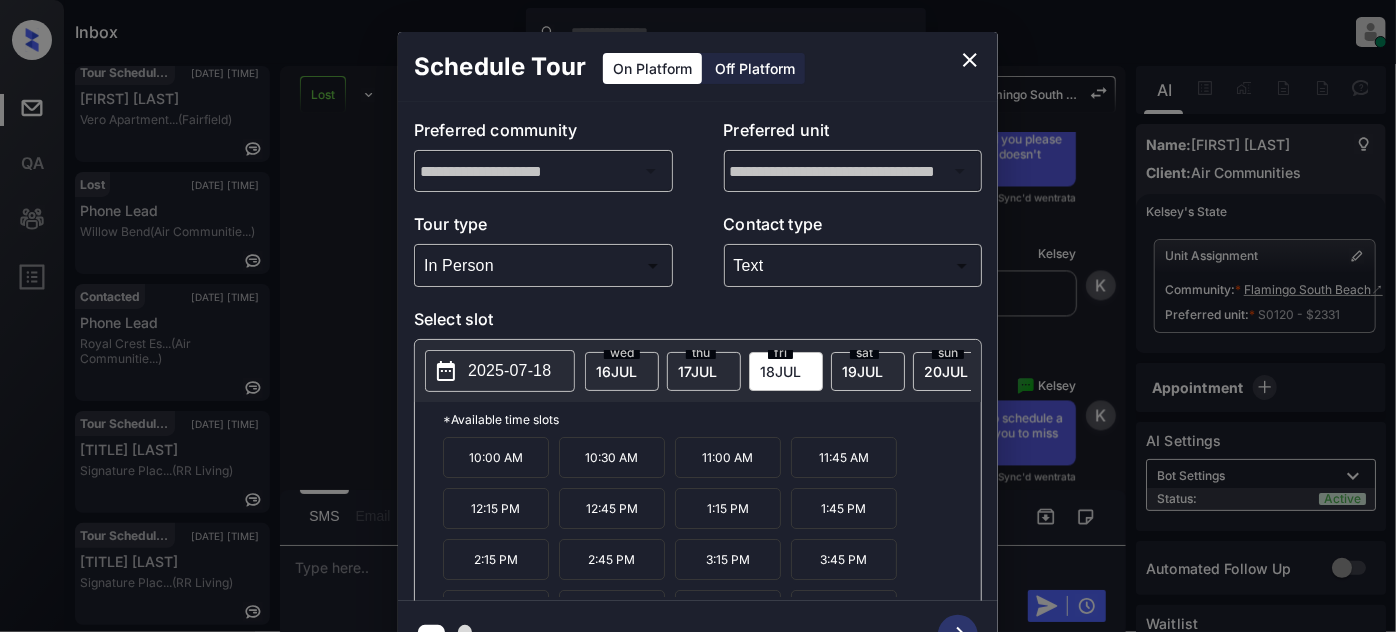 click on "1:15 PM" at bounding box center [728, 508] 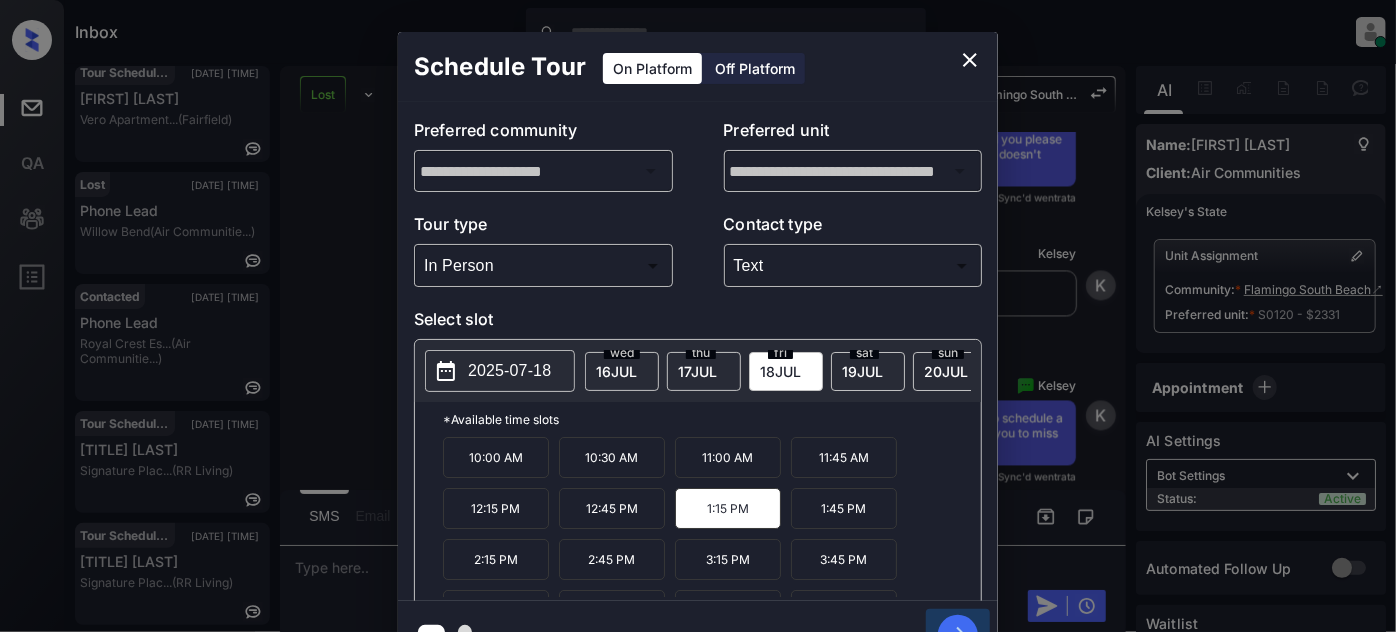 click 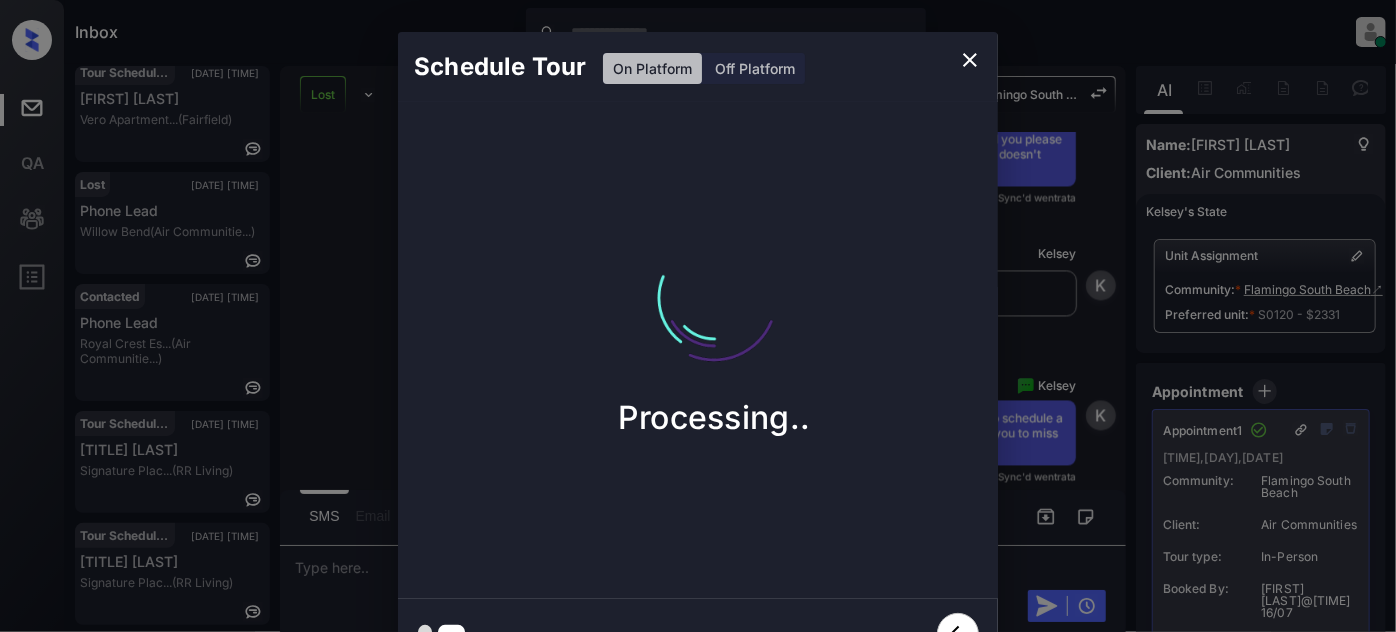 click 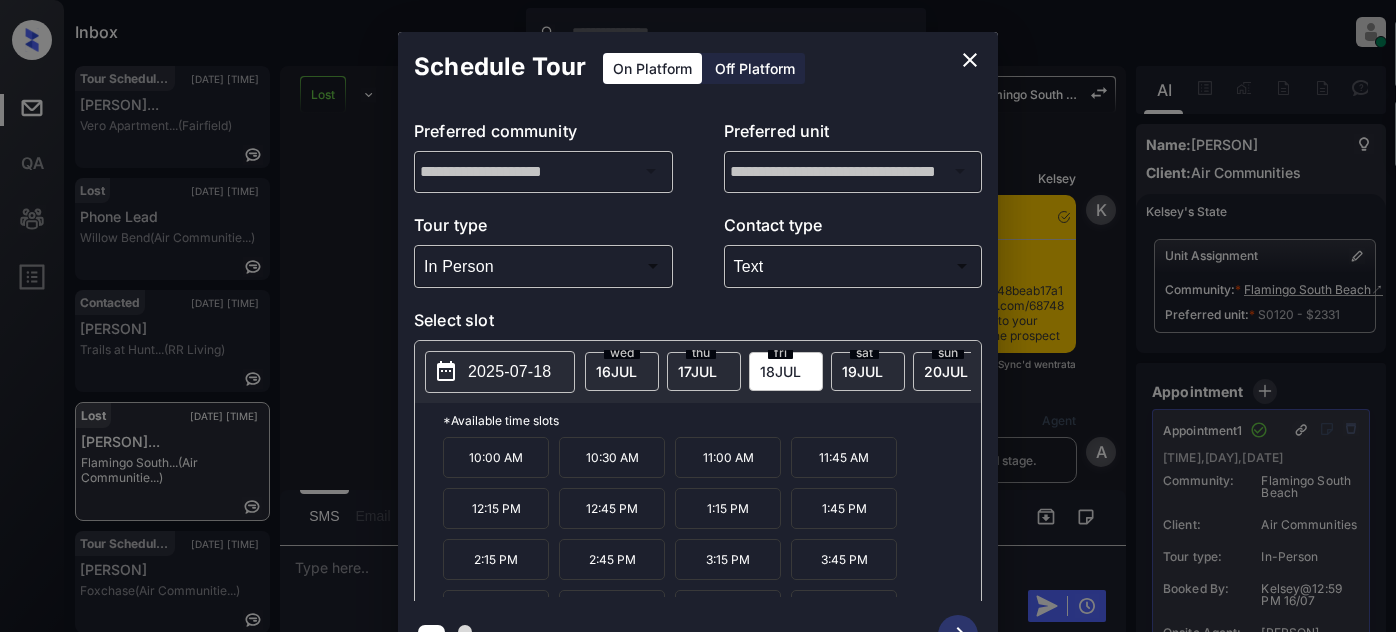 scroll, scrollTop: 0, scrollLeft: 0, axis: both 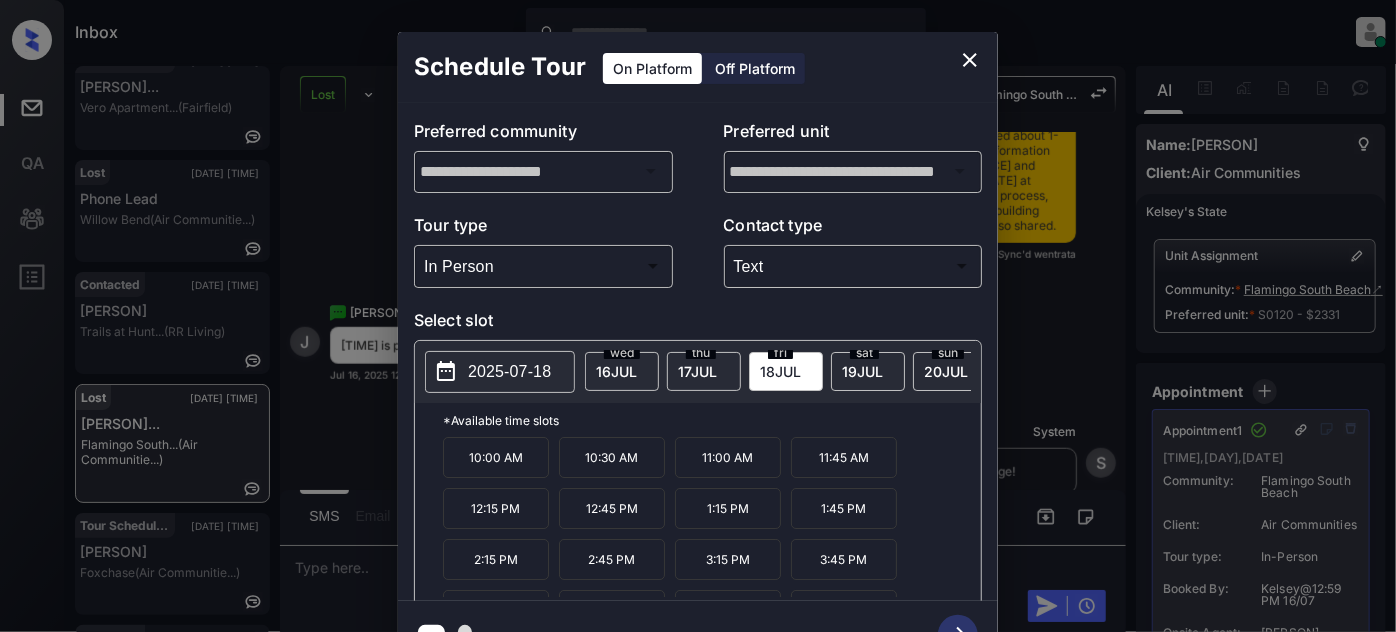 click on "12:45 PM" at bounding box center (612, 508) 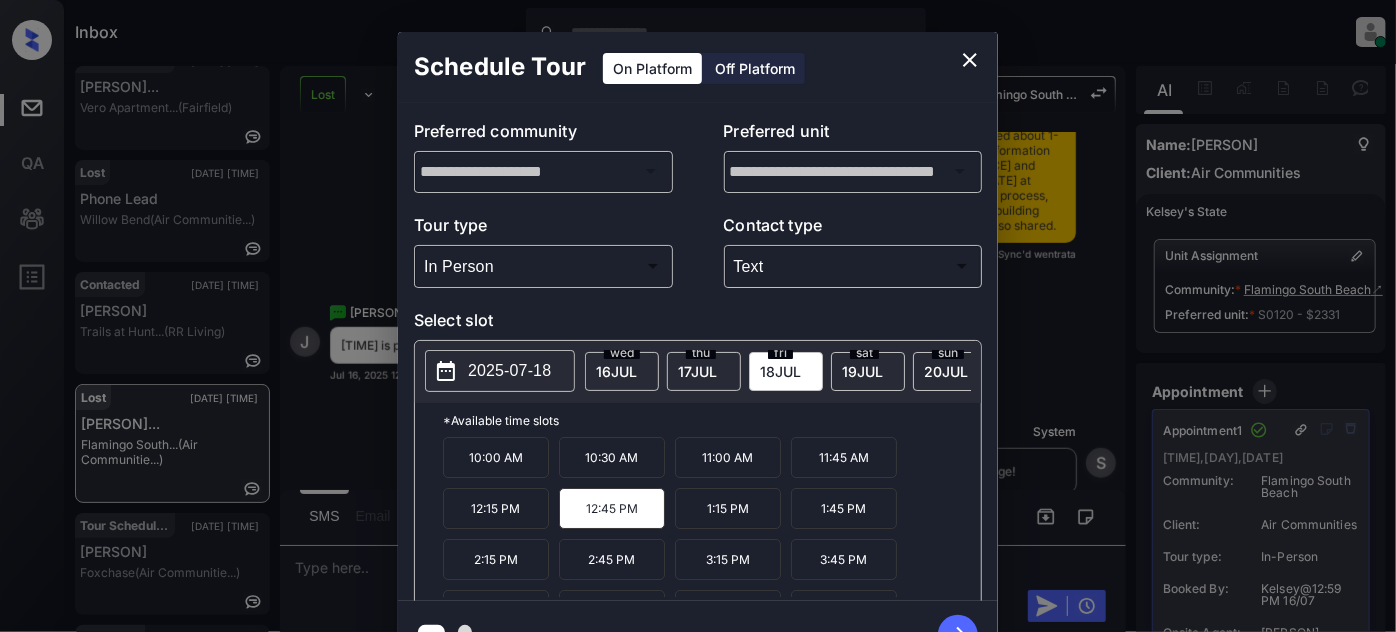 click 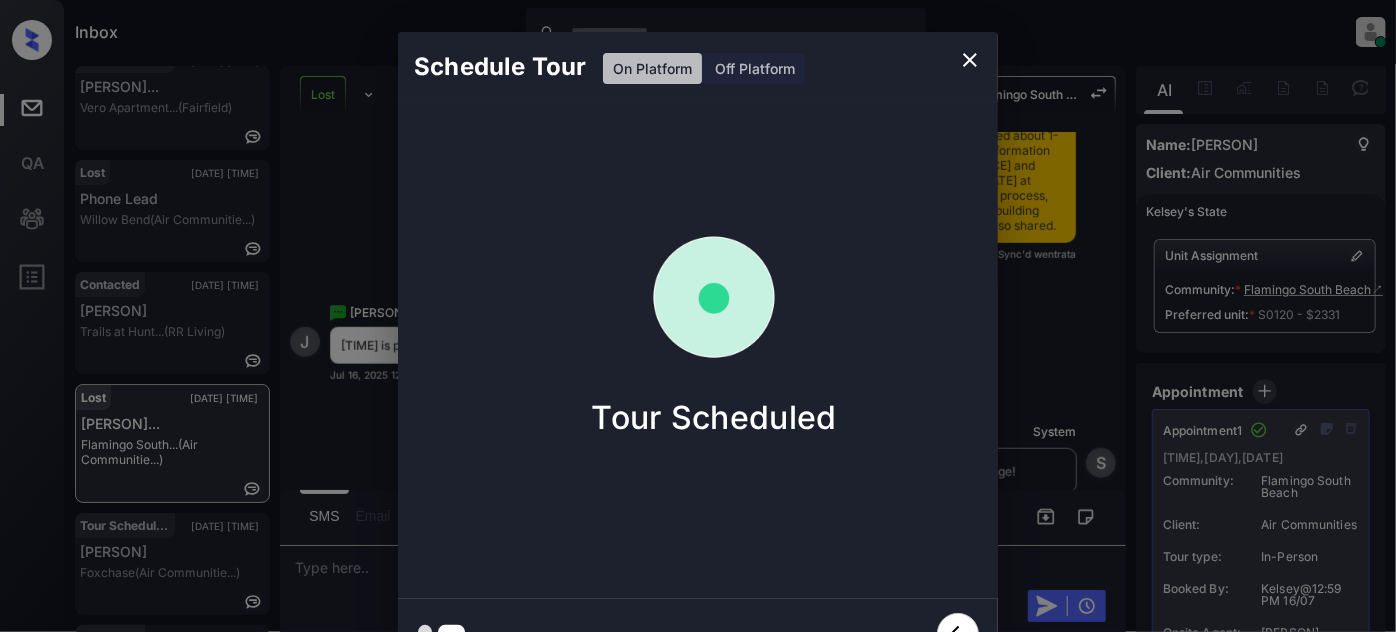 scroll, scrollTop: 0, scrollLeft: 0, axis: both 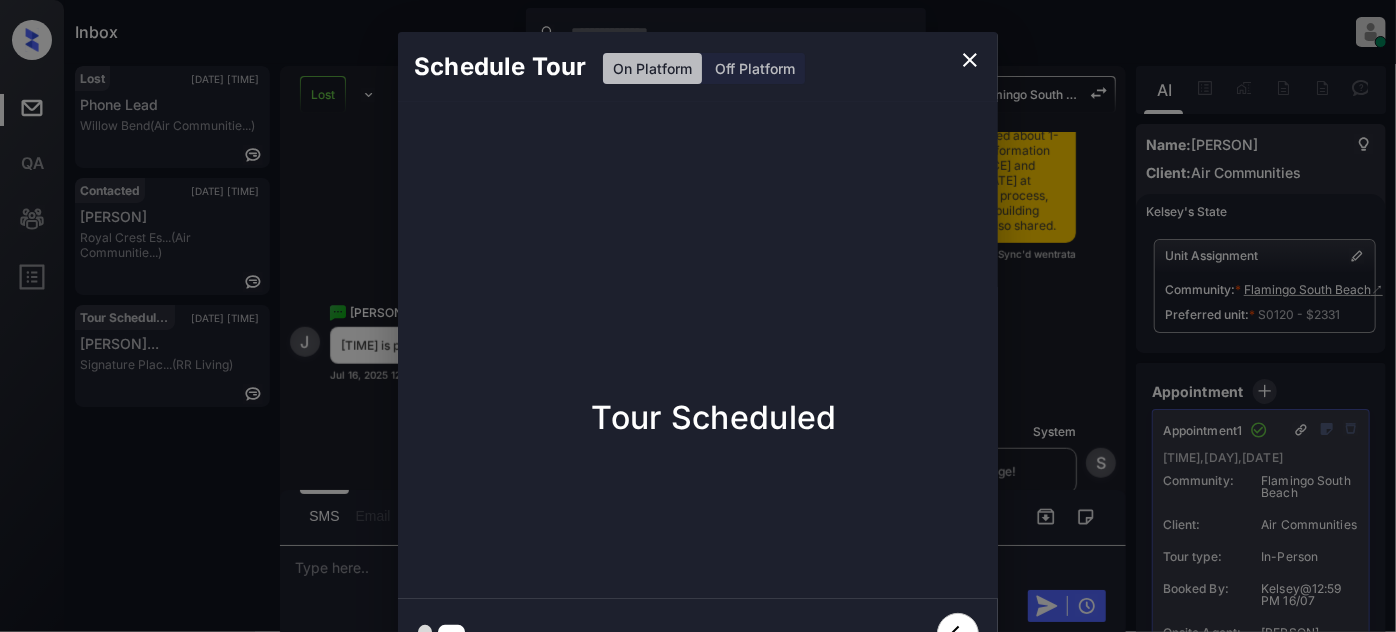 click 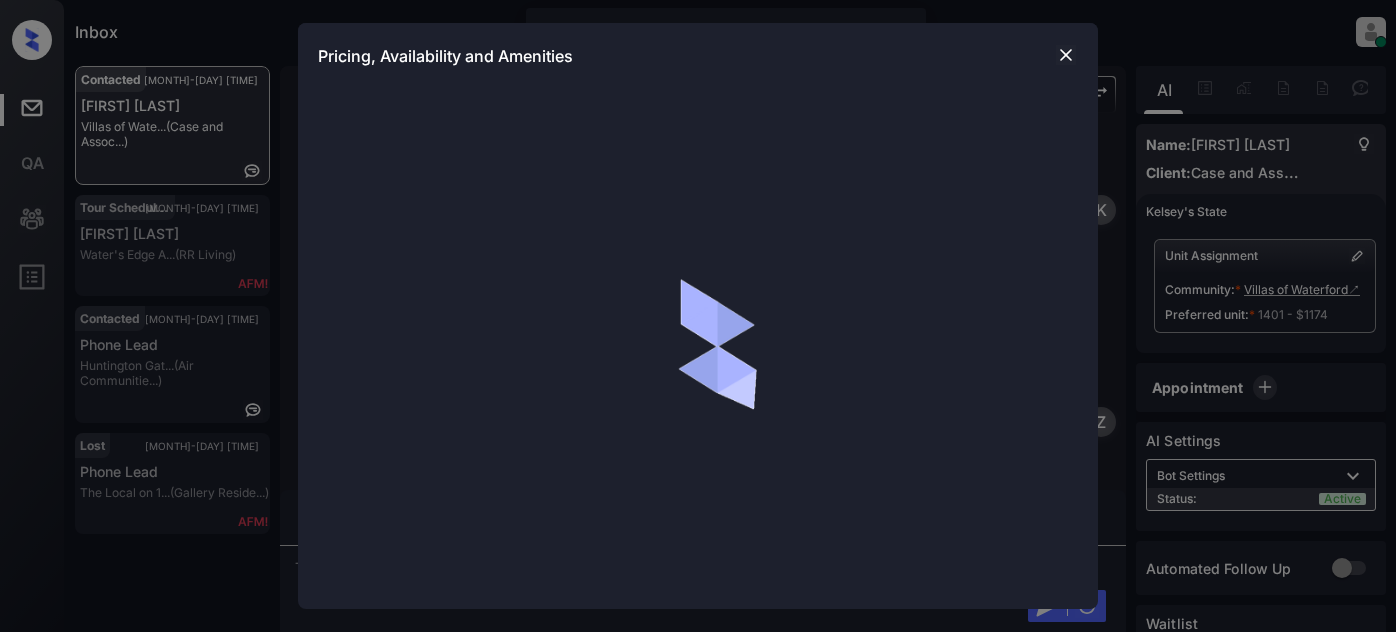 scroll, scrollTop: 0, scrollLeft: 0, axis: both 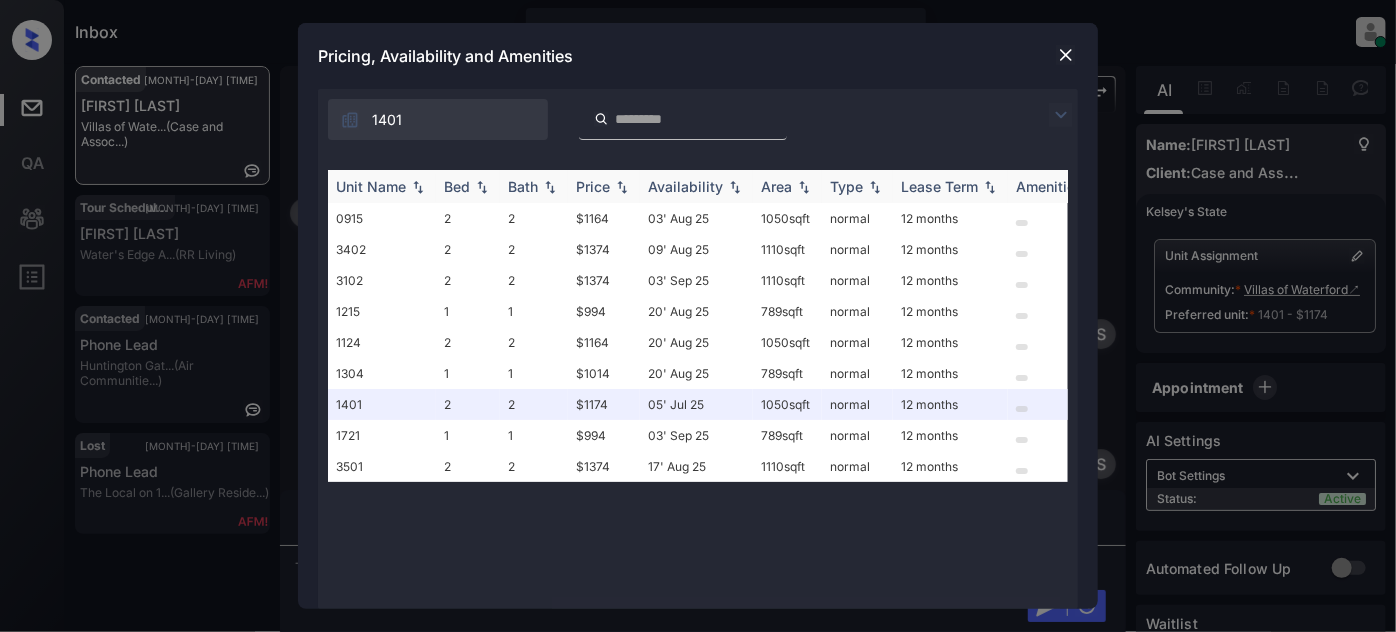 click at bounding box center (622, 187) 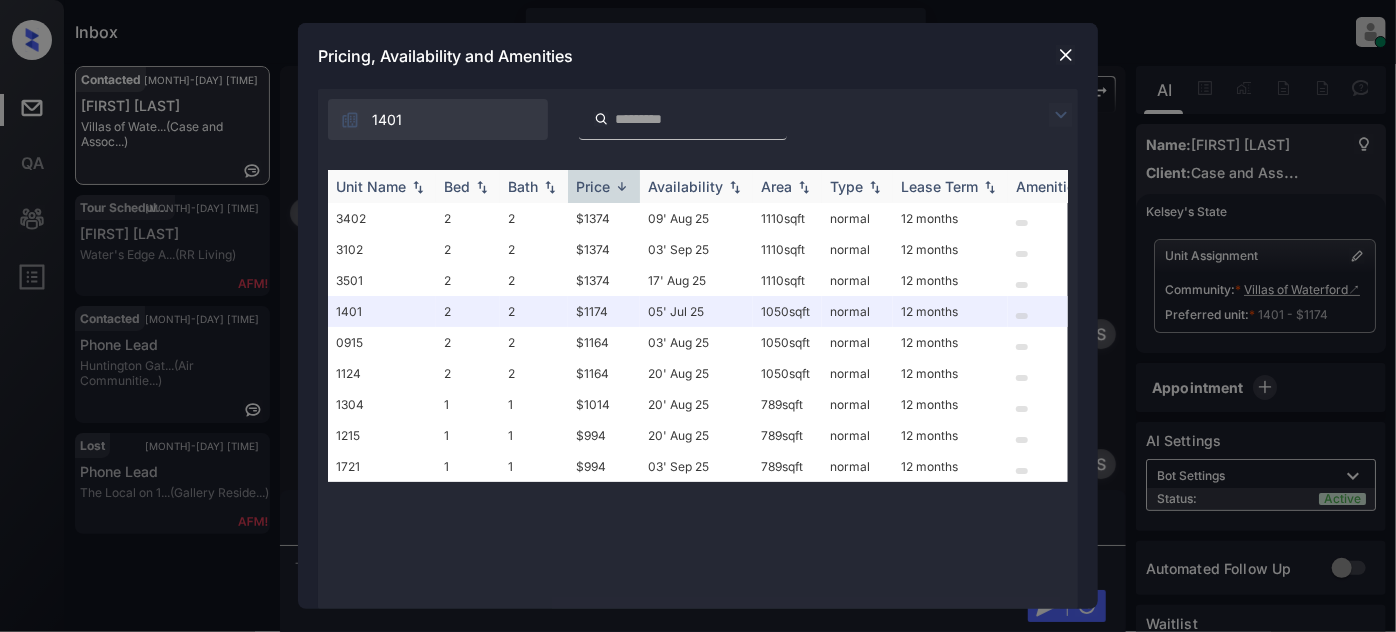click at bounding box center (622, 186) 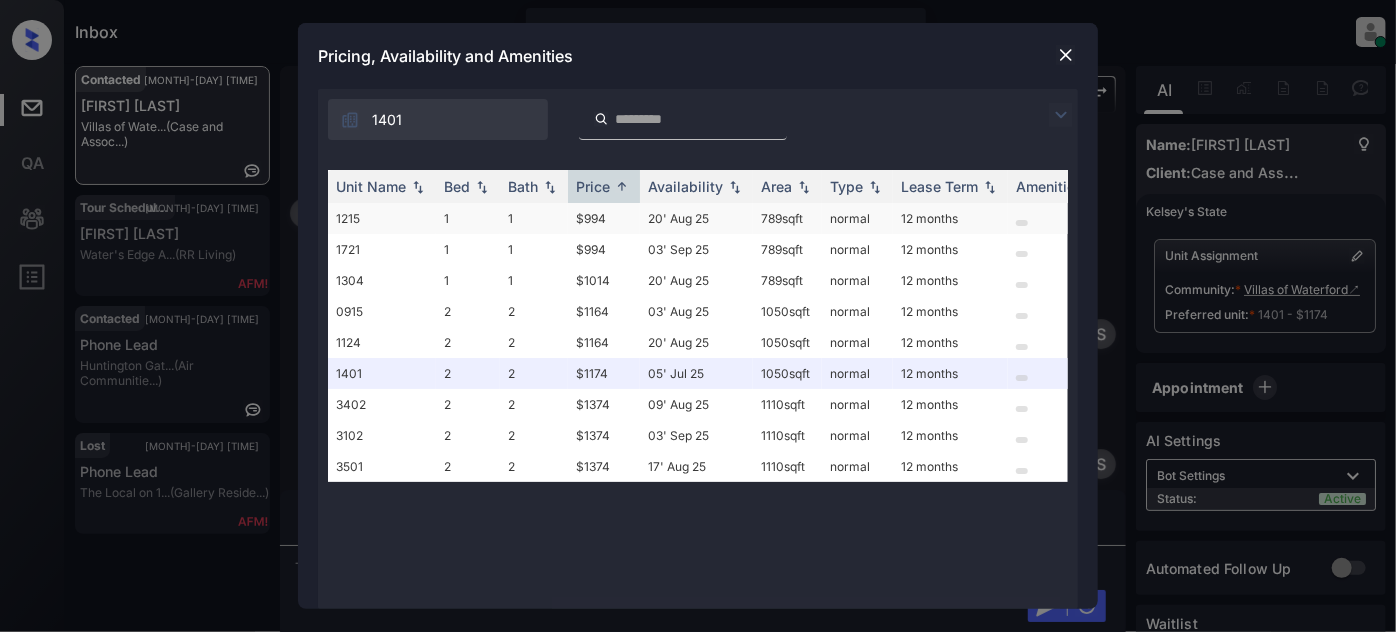 click on "20' Aug 25" at bounding box center (696, 218) 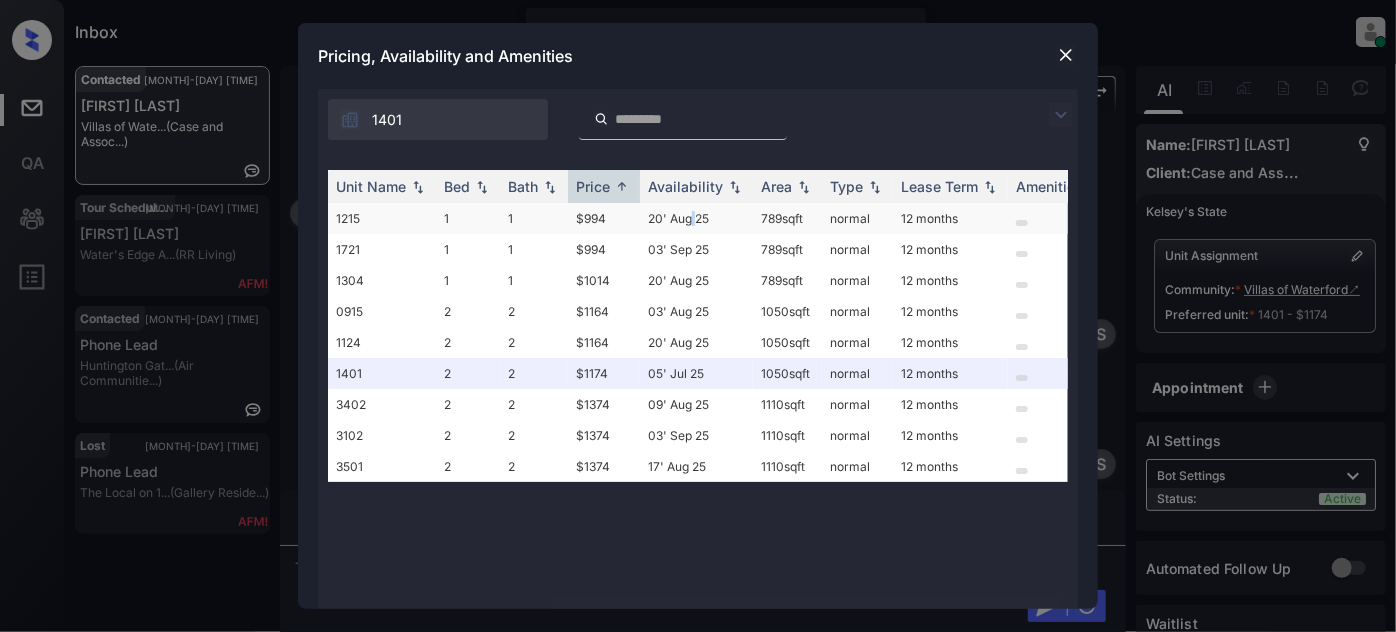 click on "20' Aug 25" at bounding box center [696, 218] 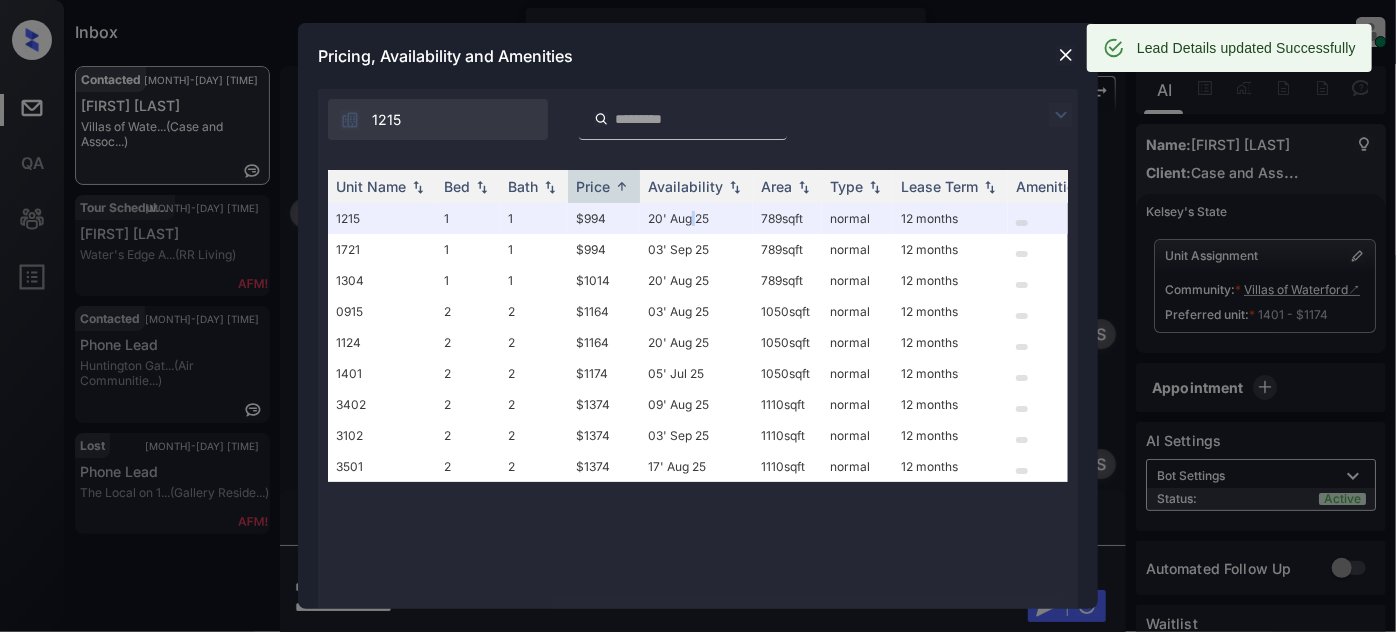click at bounding box center [1066, 55] 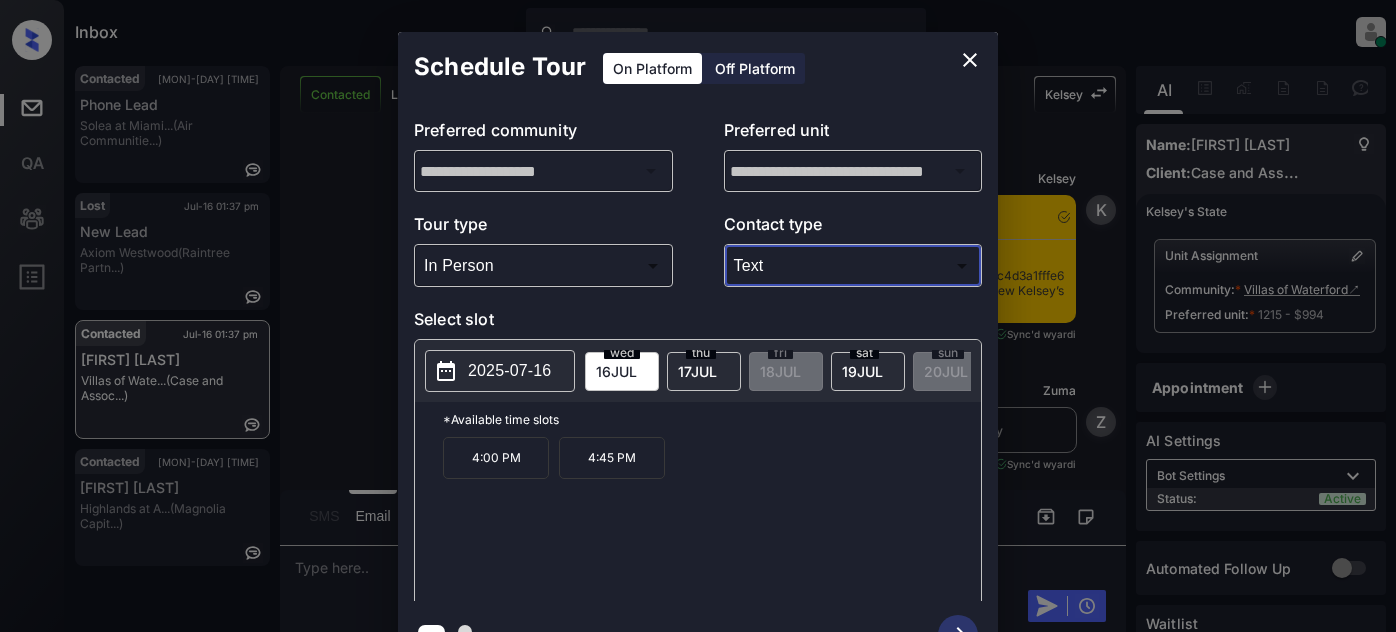 scroll, scrollTop: 0, scrollLeft: 0, axis: both 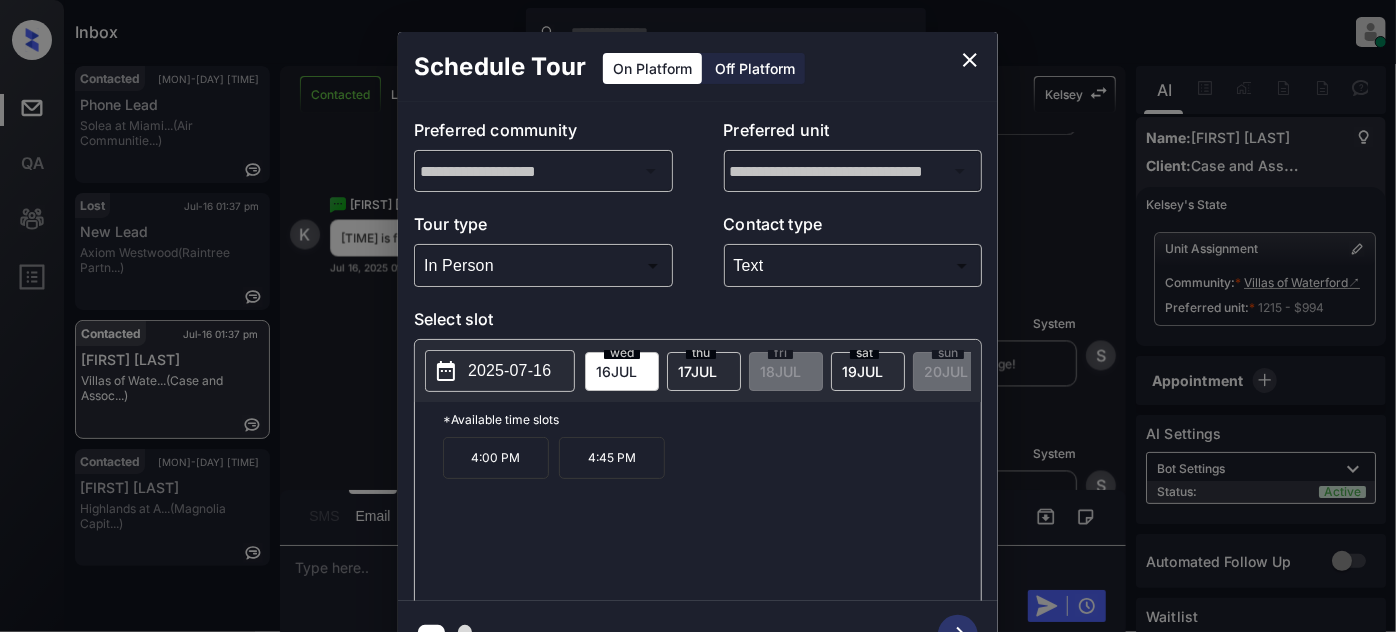 click on "17 JUL" at bounding box center [616, 371] 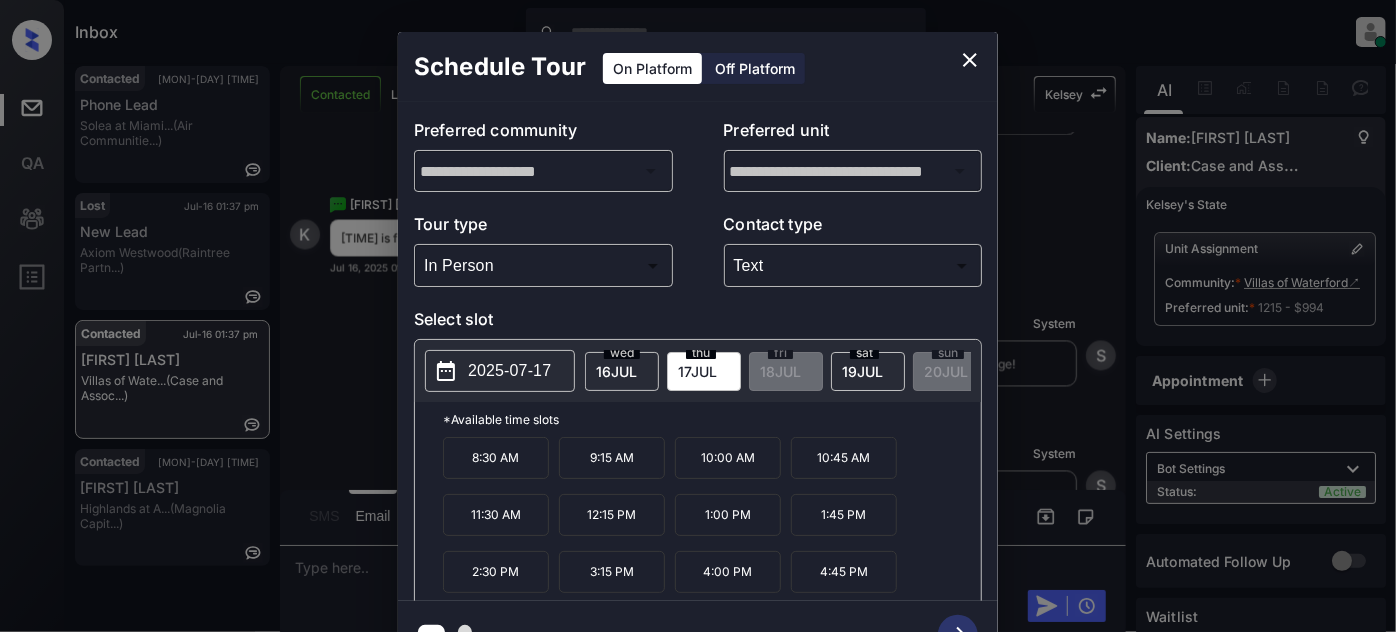 click on "1:00 PM" at bounding box center [728, 515] 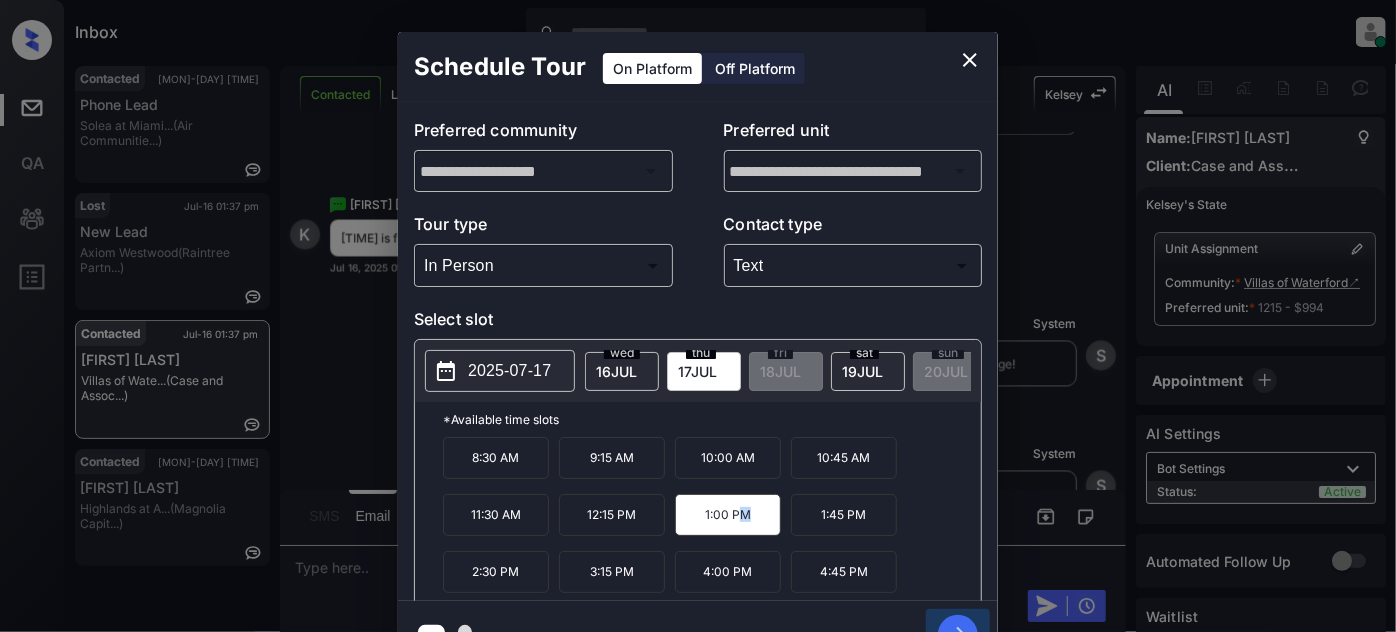 click 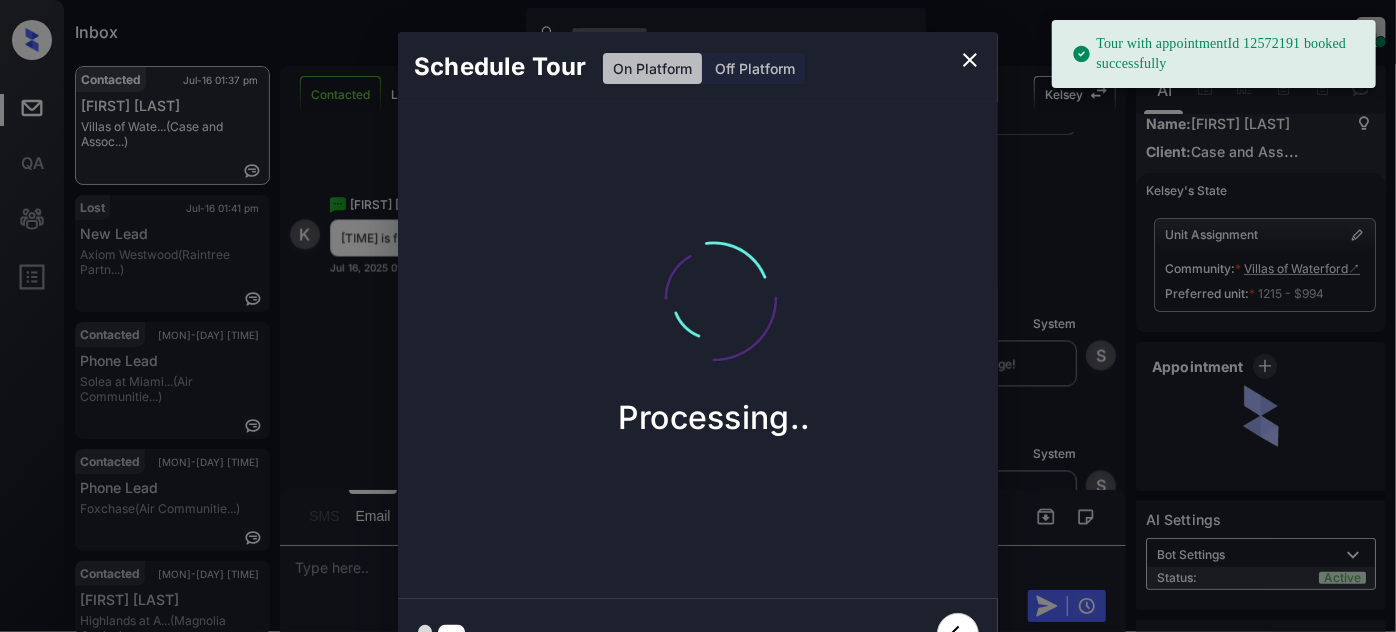 scroll, scrollTop: 21, scrollLeft: 0, axis: vertical 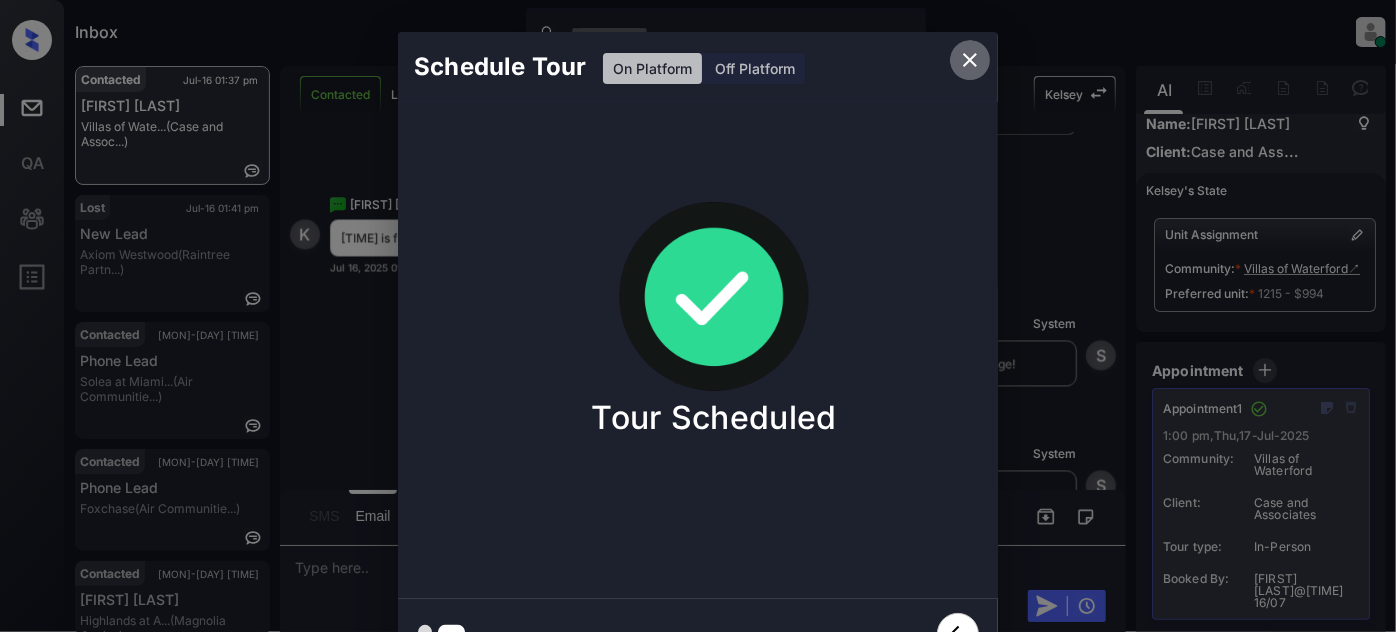 click 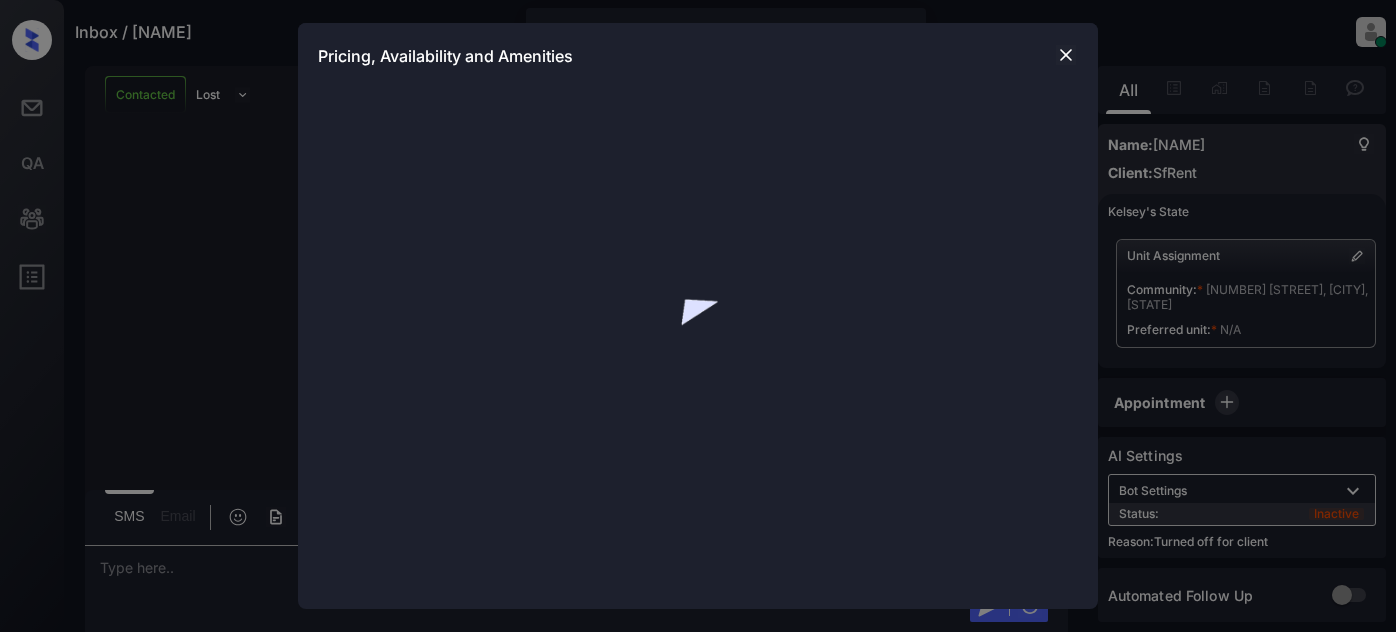 scroll, scrollTop: 0, scrollLeft: 0, axis: both 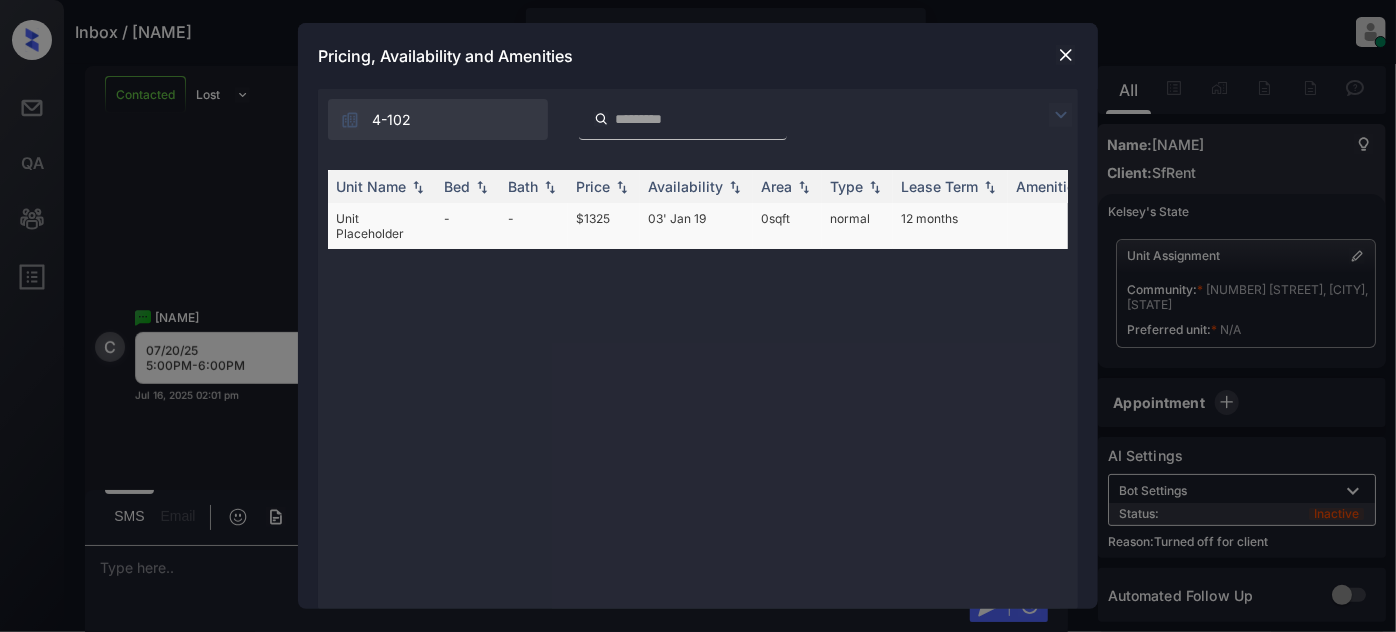 click on "0  sqft" at bounding box center [787, 226] 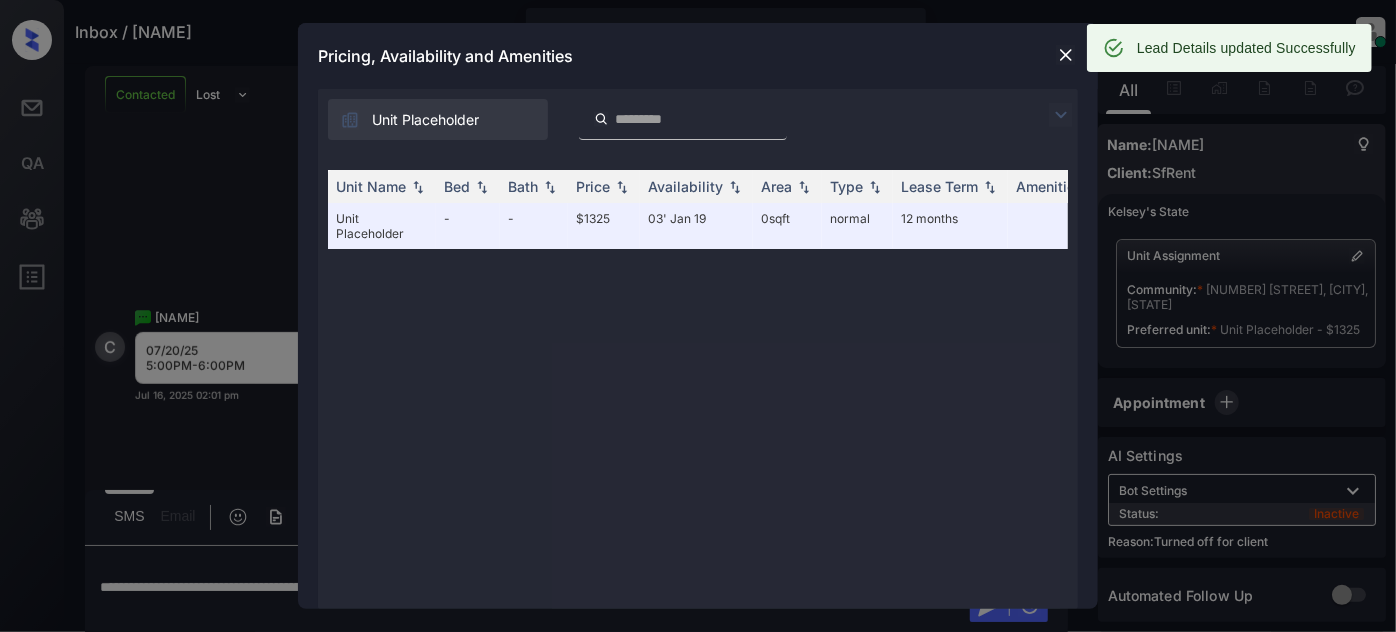 click at bounding box center [1066, 55] 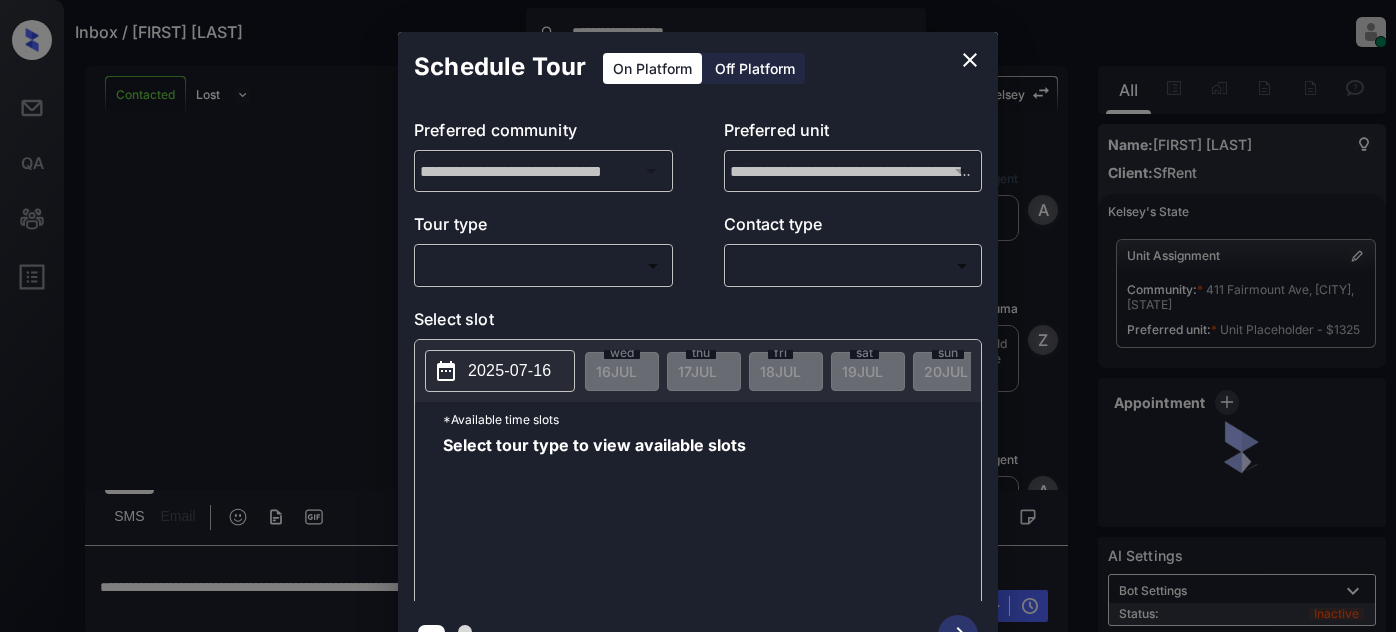 scroll, scrollTop: 0, scrollLeft: 0, axis: both 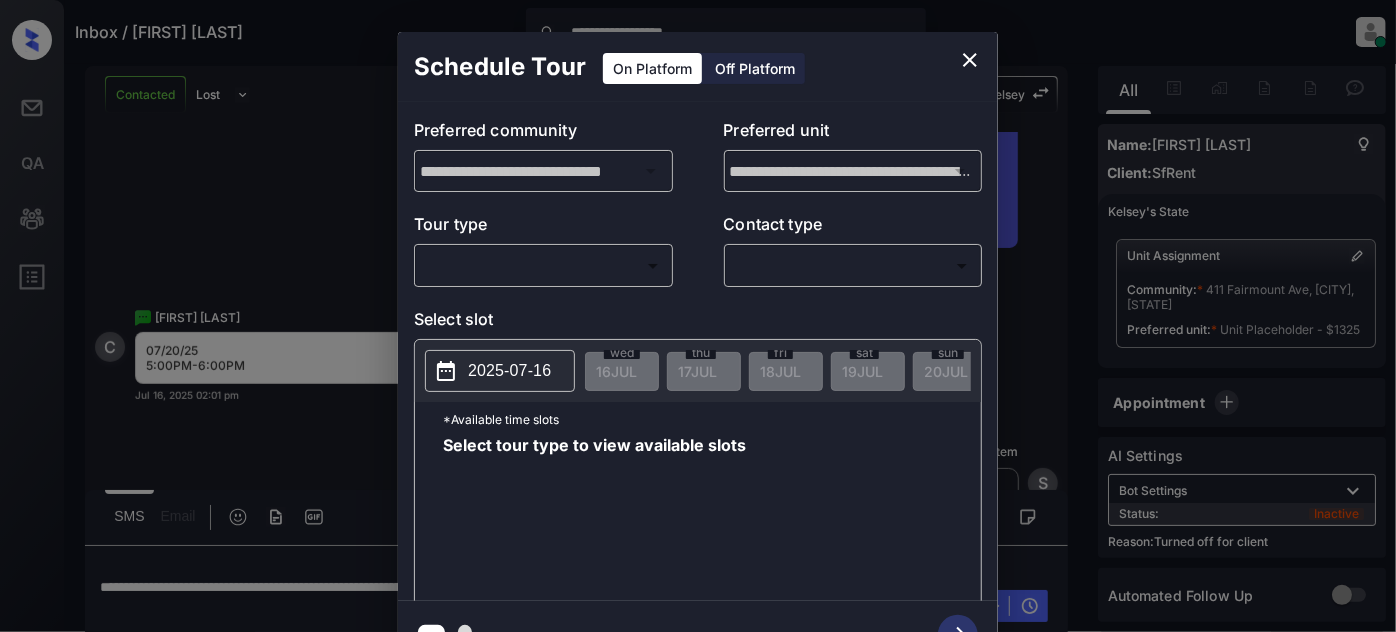 click on "Off Platform" at bounding box center (755, 68) 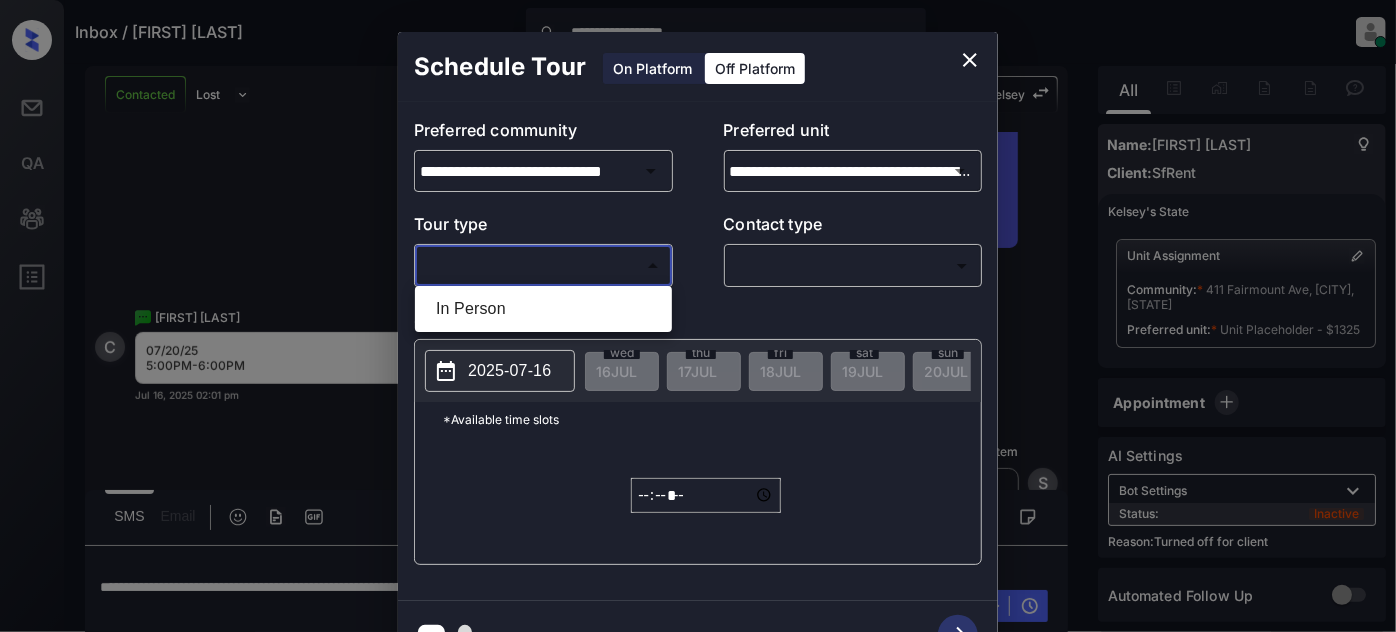 click on "**********" at bounding box center [698, 316] 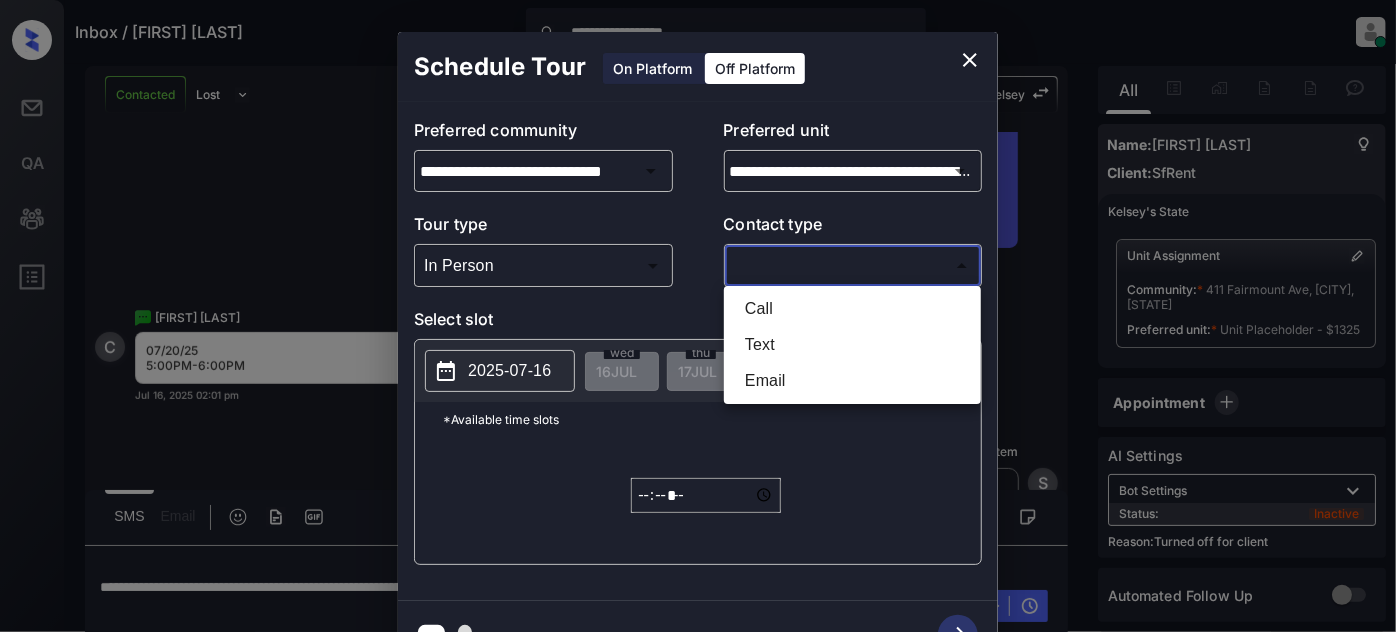 click on "**********" at bounding box center [698, 316] 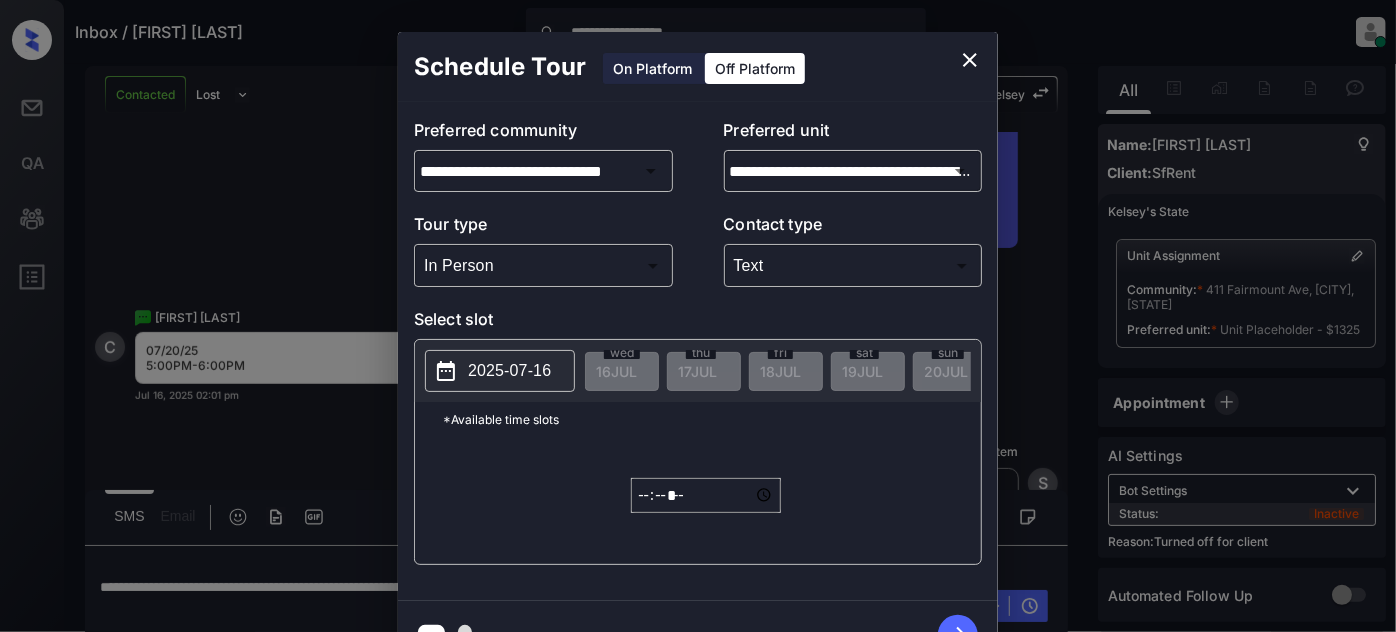 click on "2025-07-16" at bounding box center [509, 371] 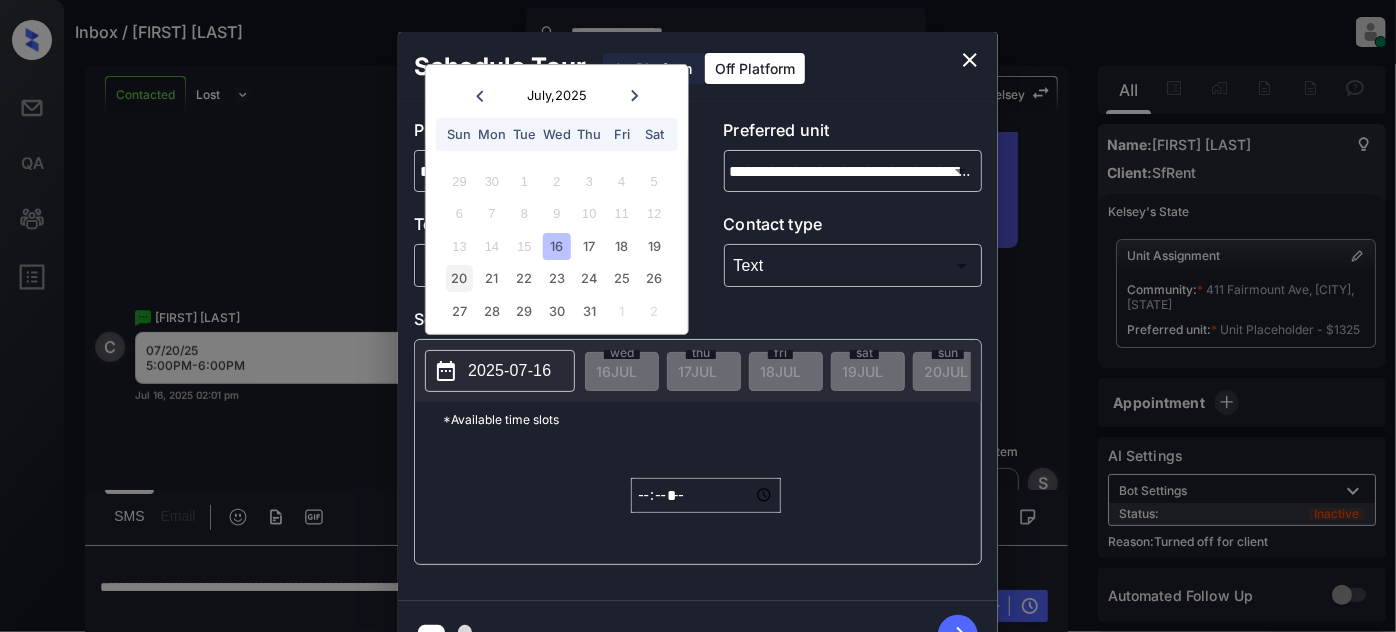 click on "20" at bounding box center (459, 278) 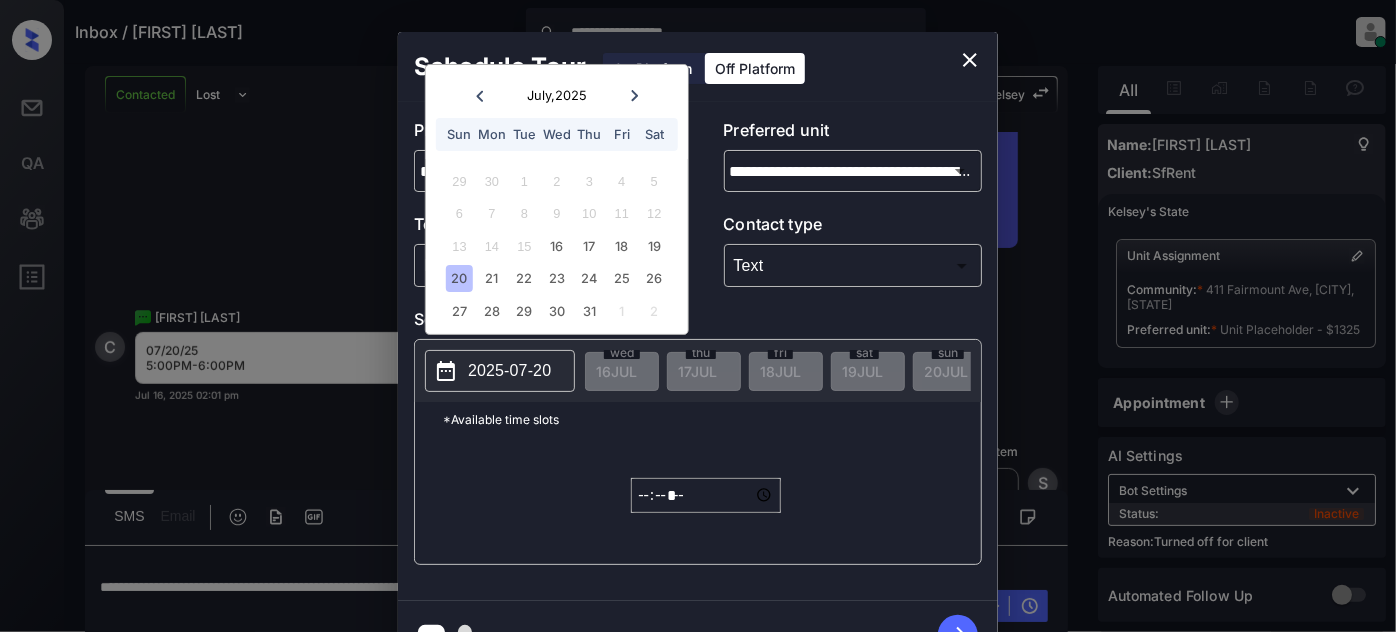 click on "*****" at bounding box center (706, 495) 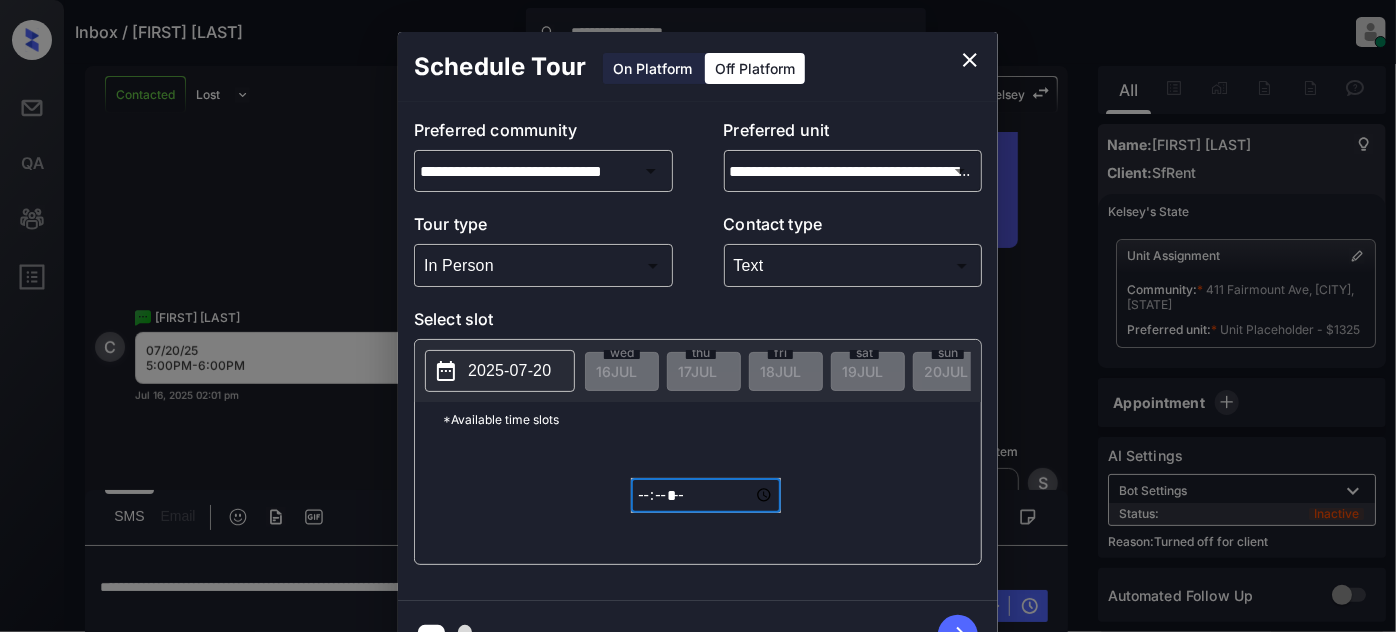 type on "*****" 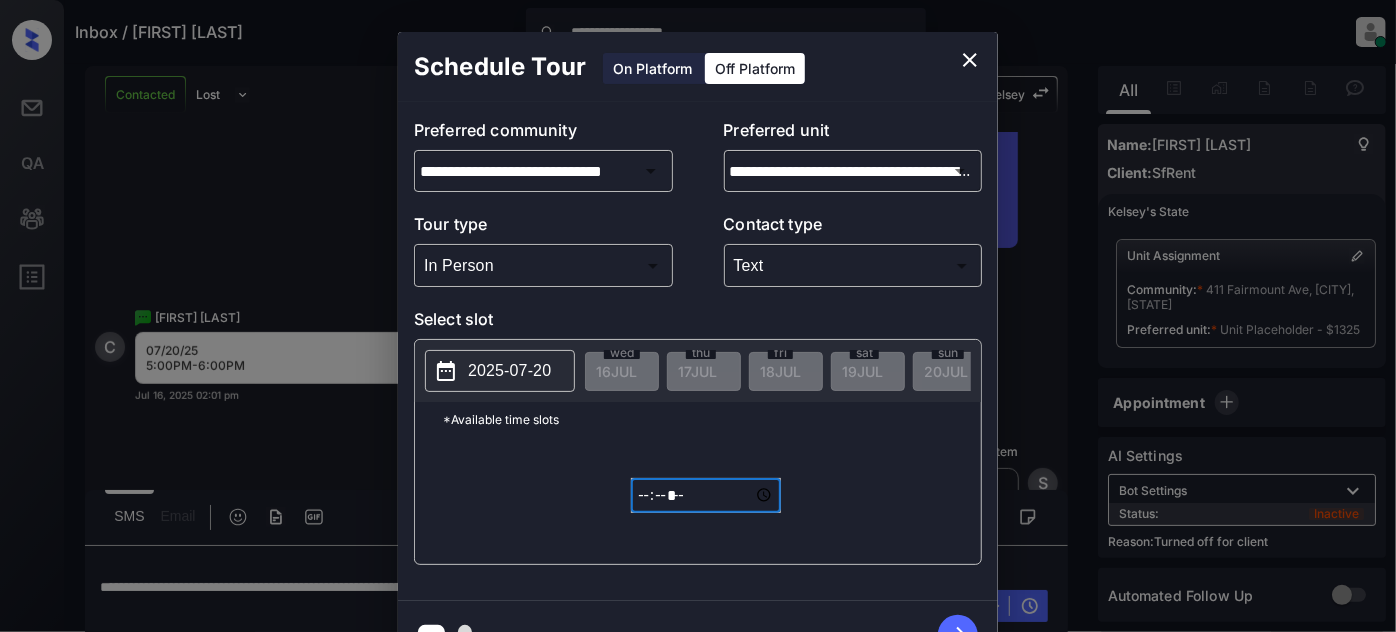 click 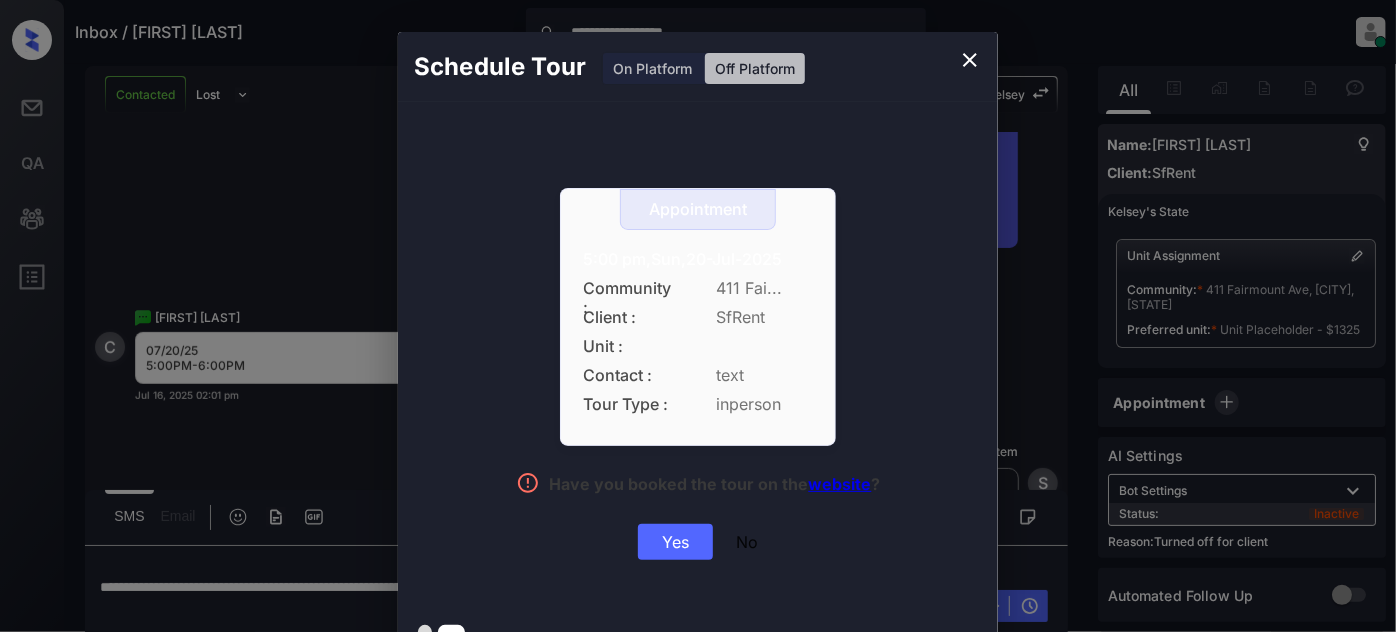click on "Yes" at bounding box center [675, 542] 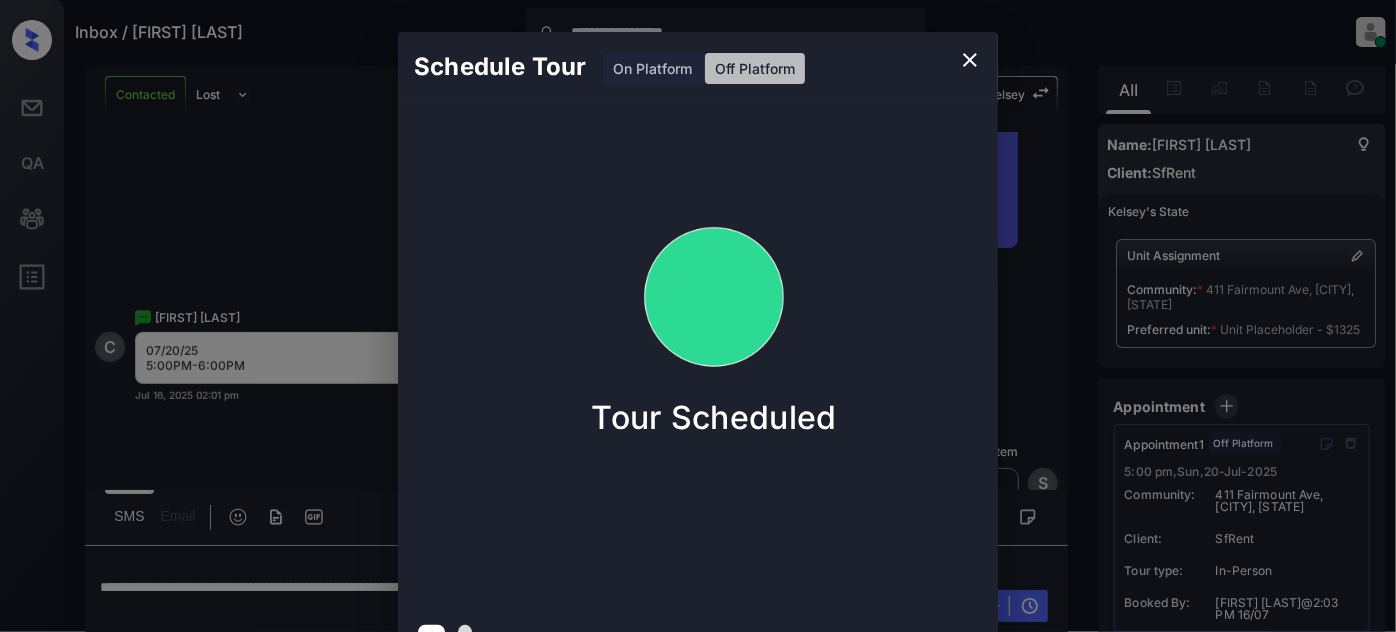 click 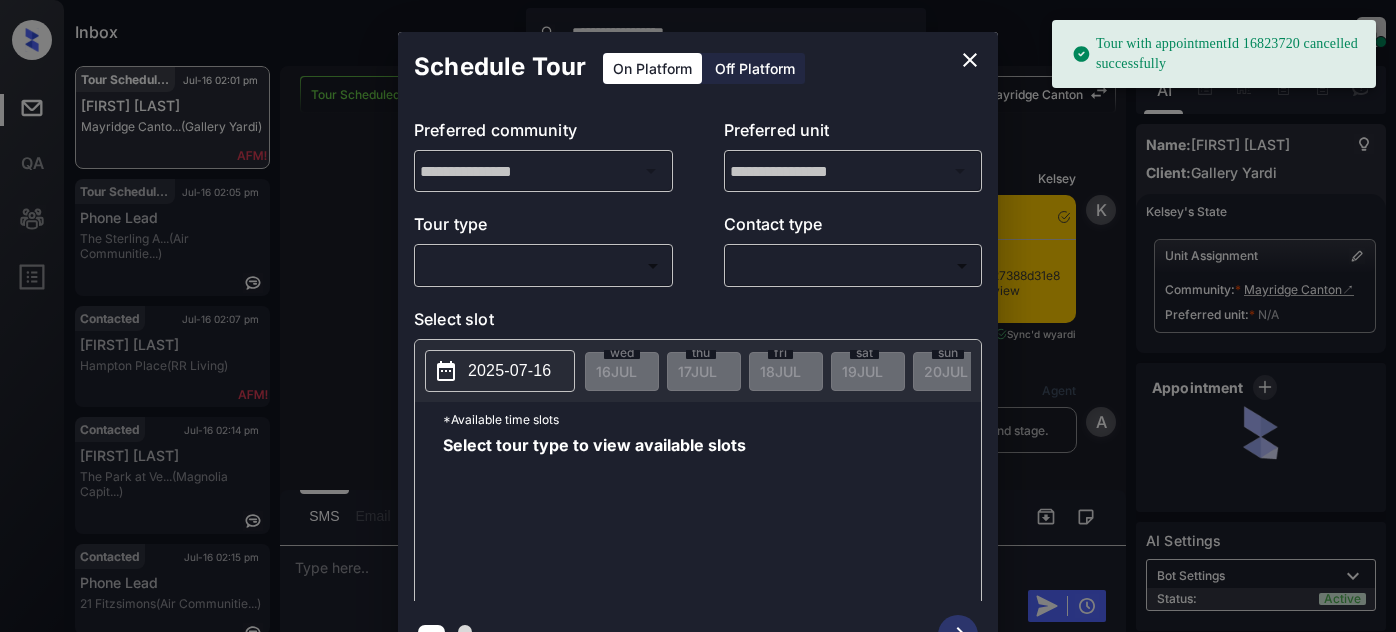 scroll, scrollTop: 0, scrollLeft: 0, axis: both 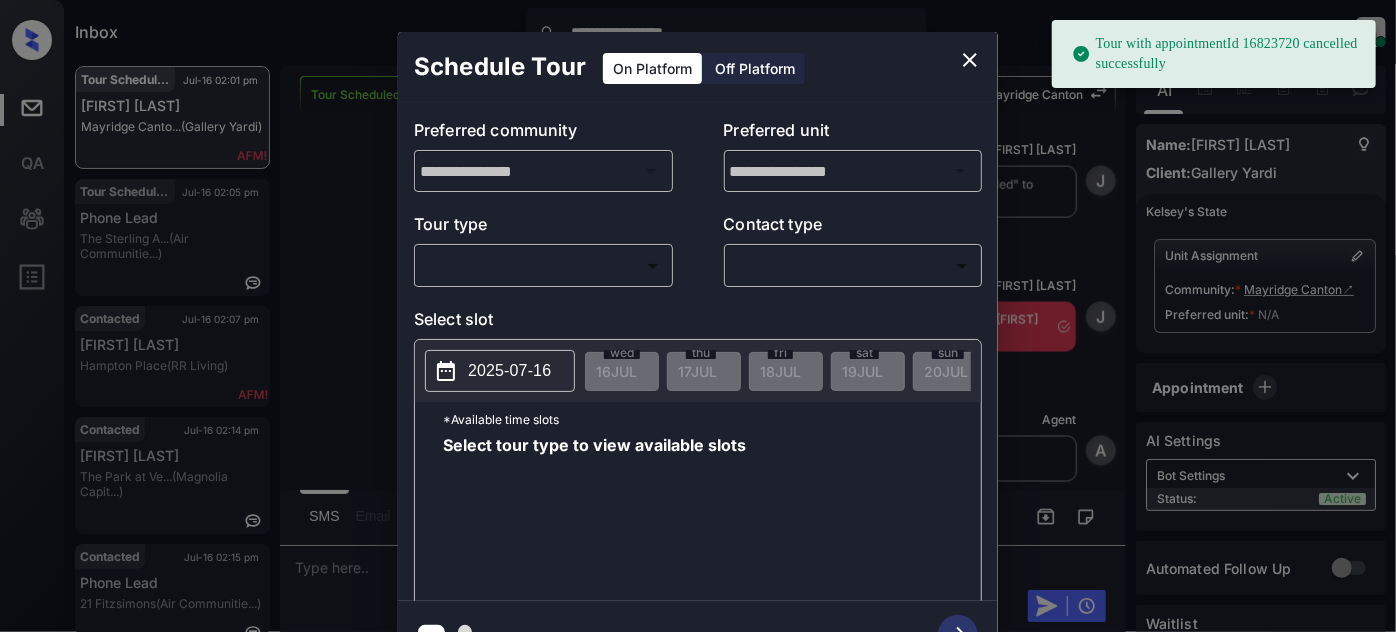 click 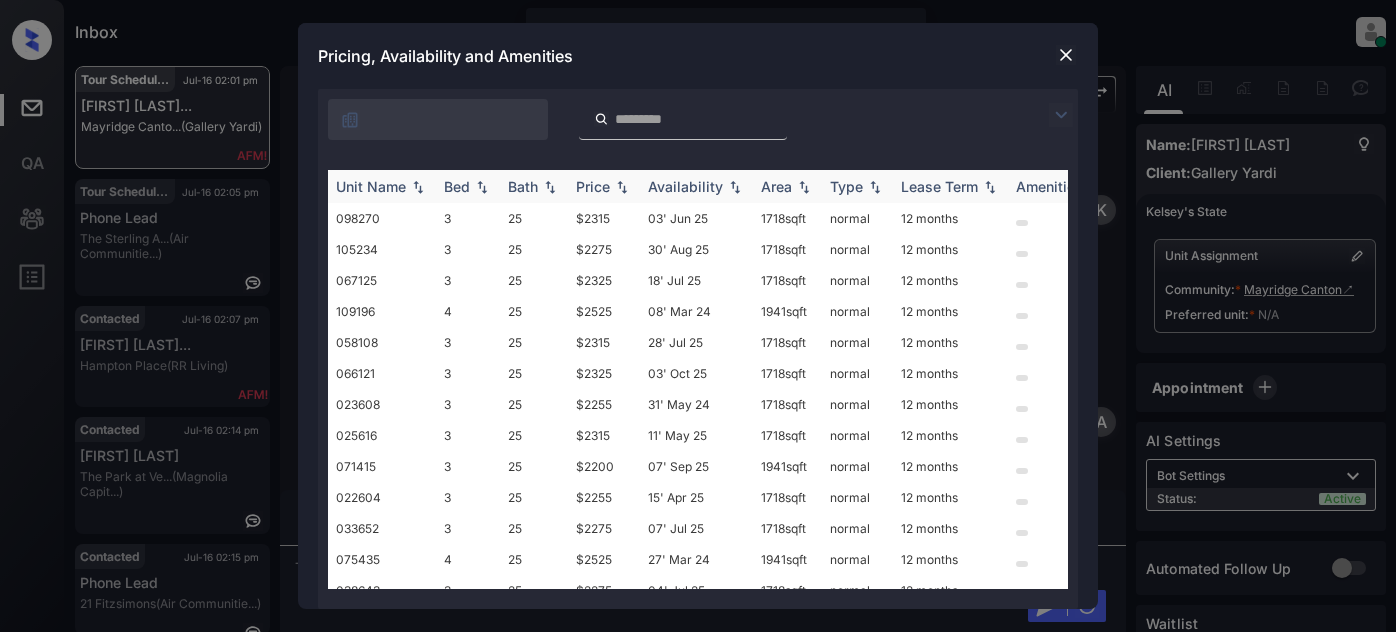 scroll, scrollTop: 0, scrollLeft: 0, axis: both 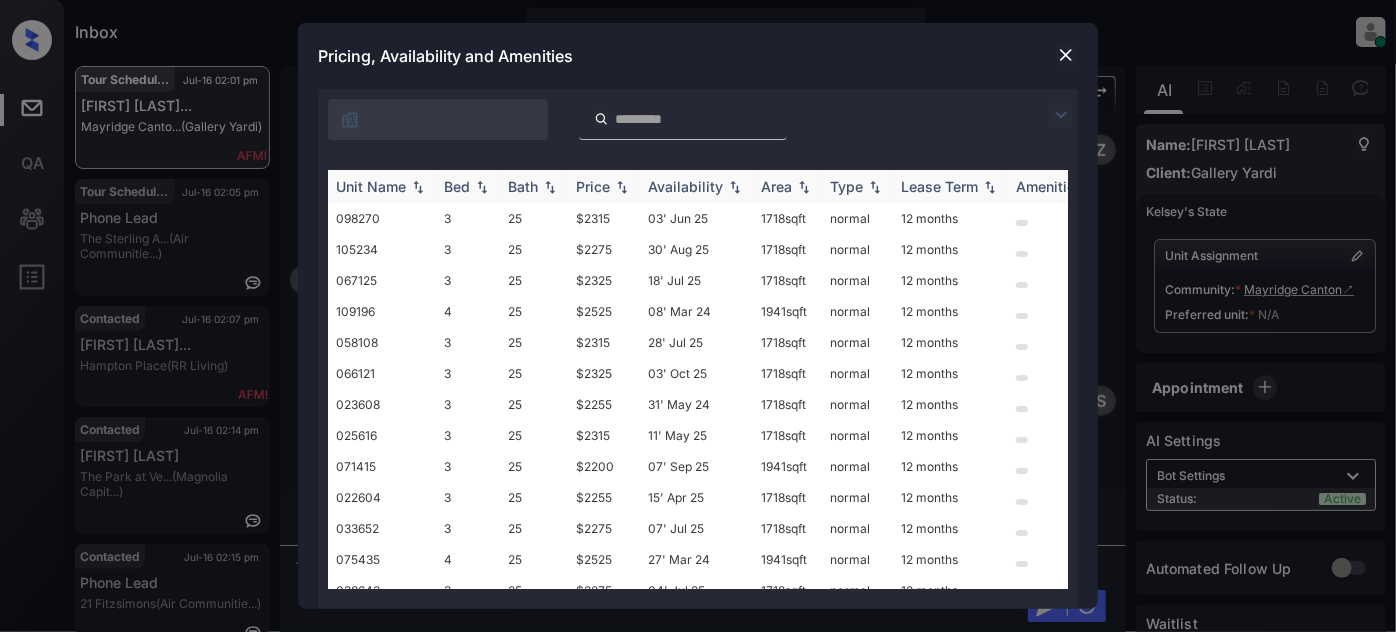 click on "Price" at bounding box center (593, 186) 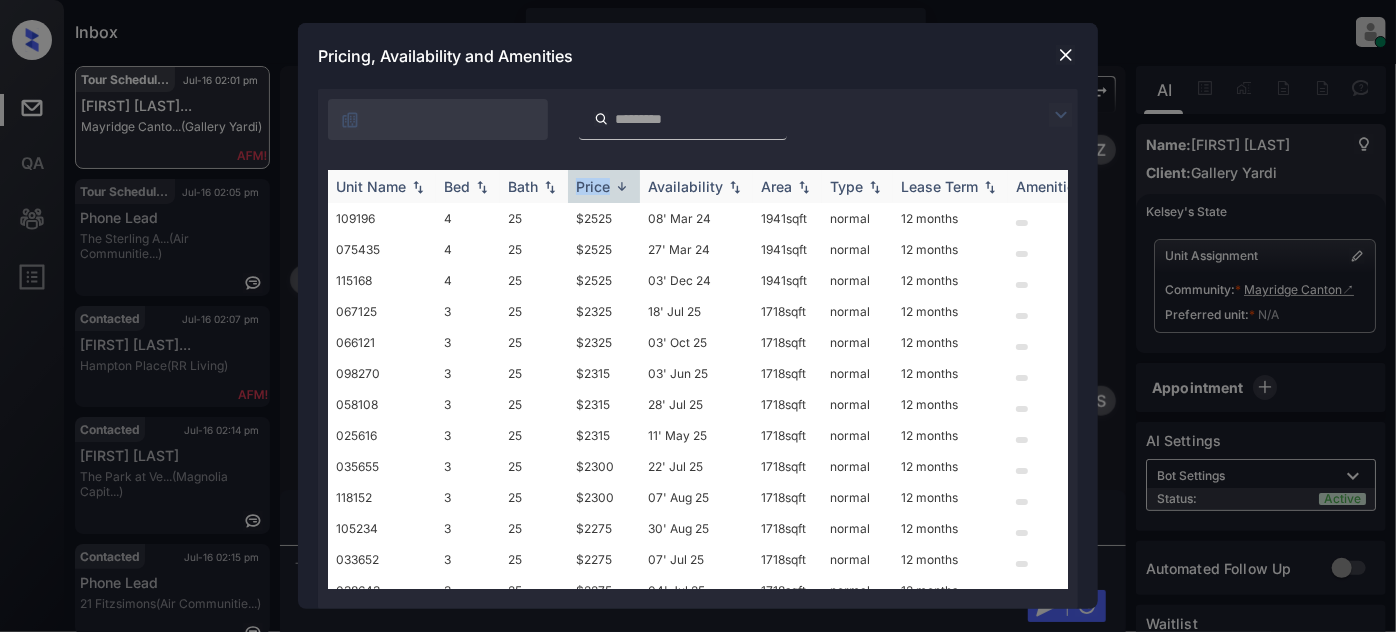 click on "Price" at bounding box center (593, 186) 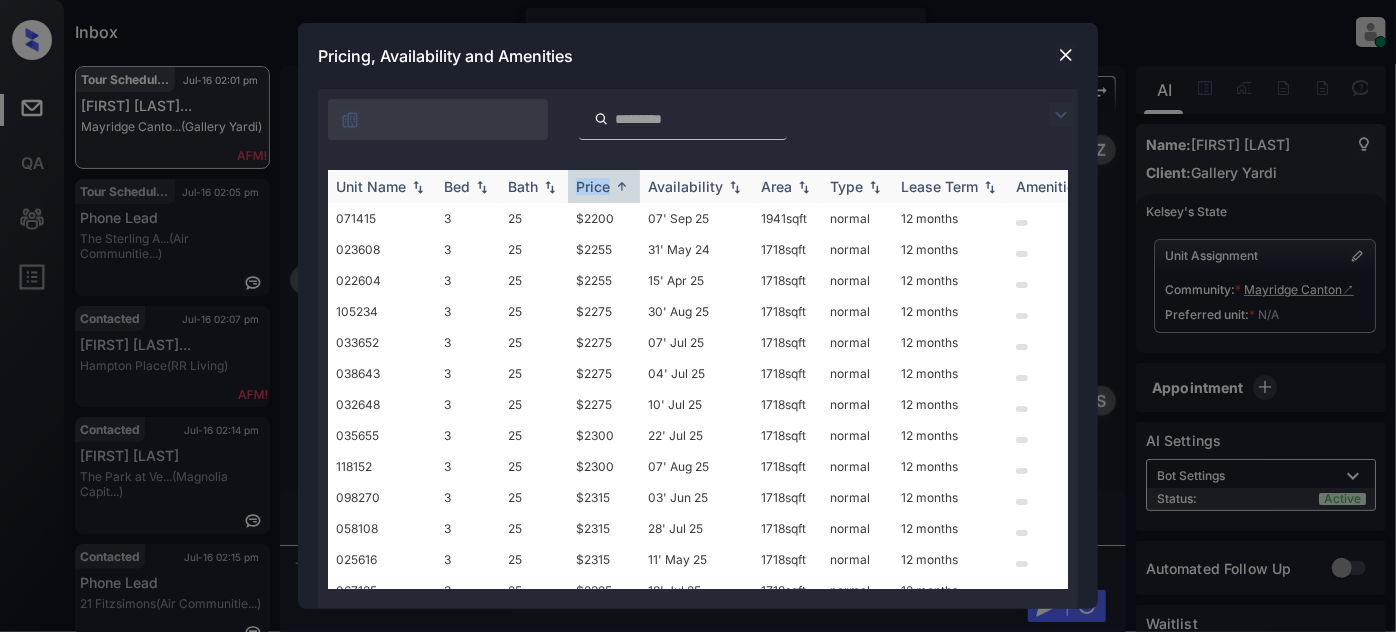 click on "Price" at bounding box center (593, 186) 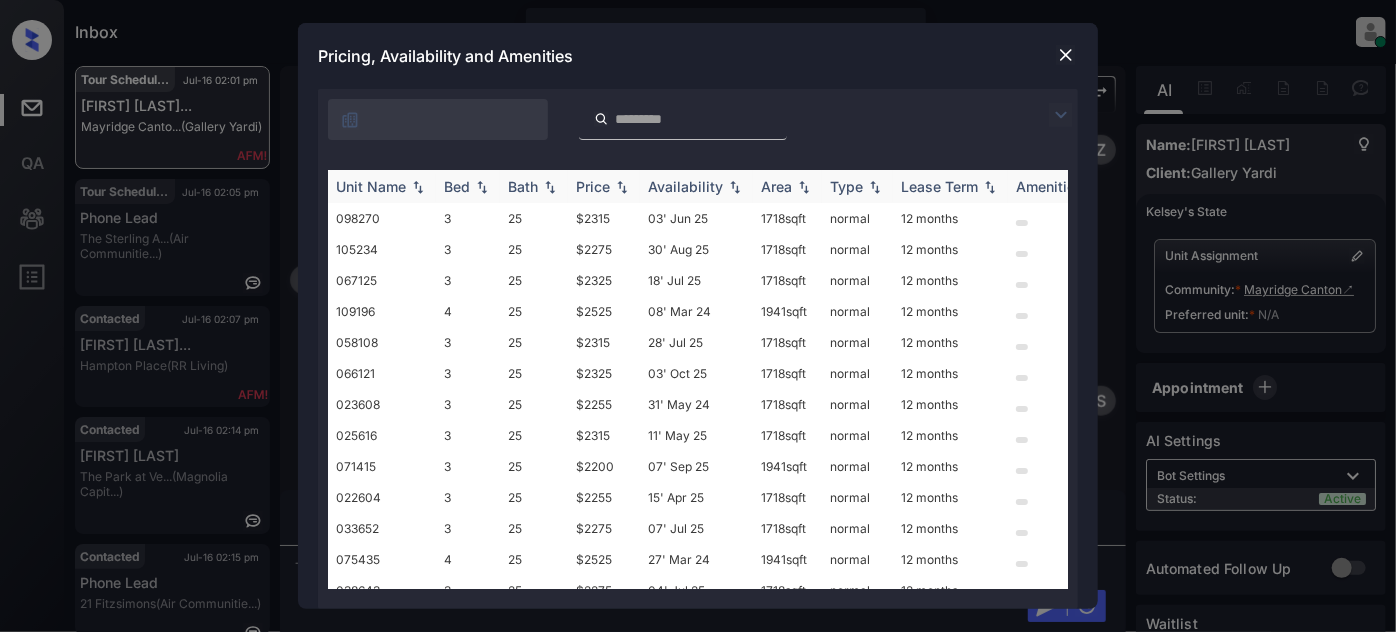 click on "Price" at bounding box center (604, 186) 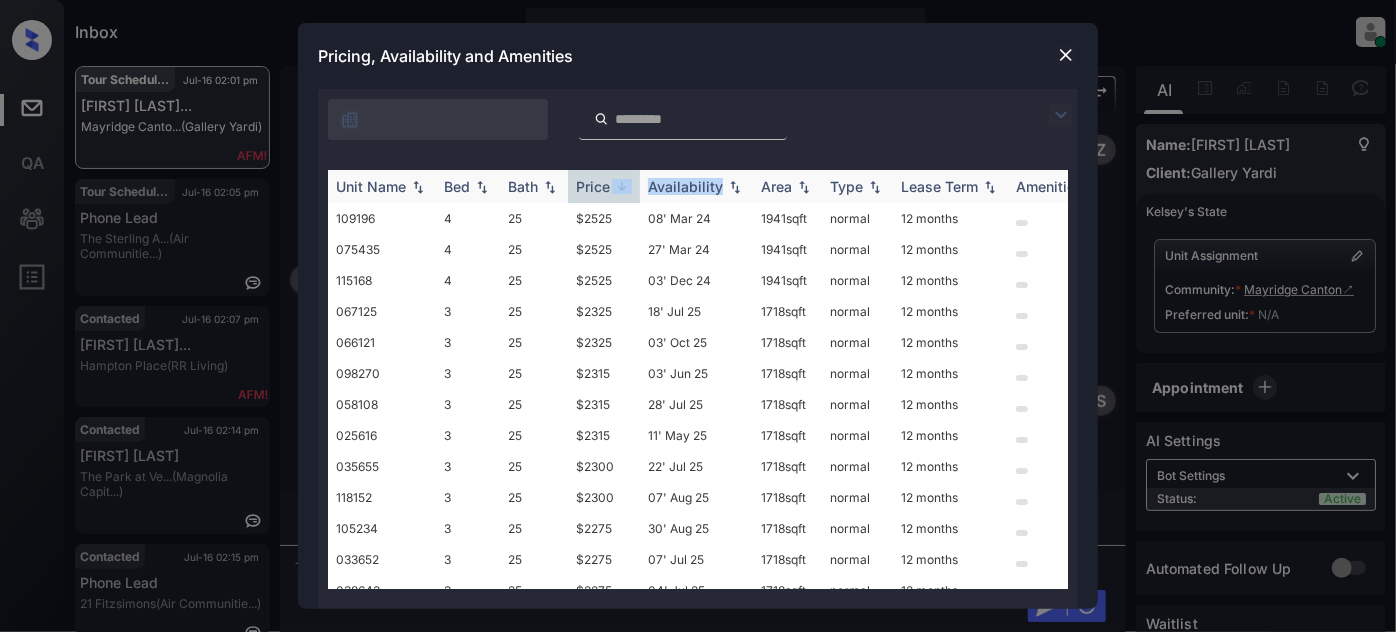 click on "Price" at bounding box center [604, 186] 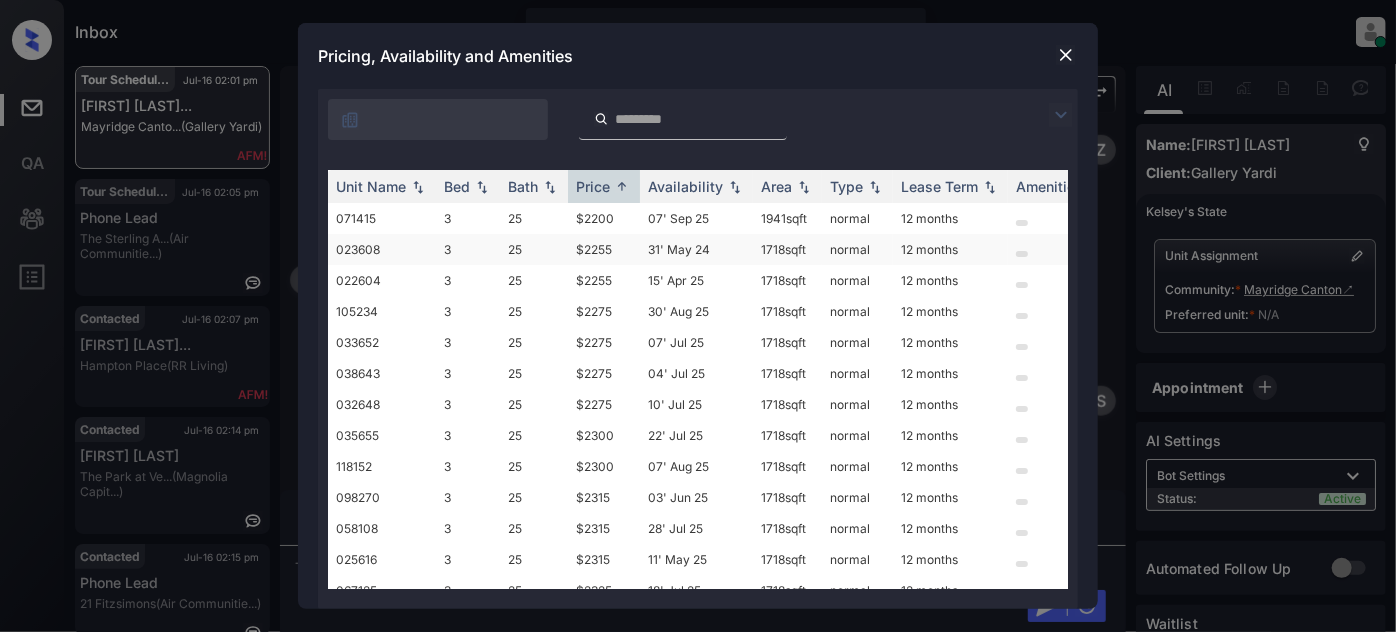 click on "31' May 24" at bounding box center (696, 249) 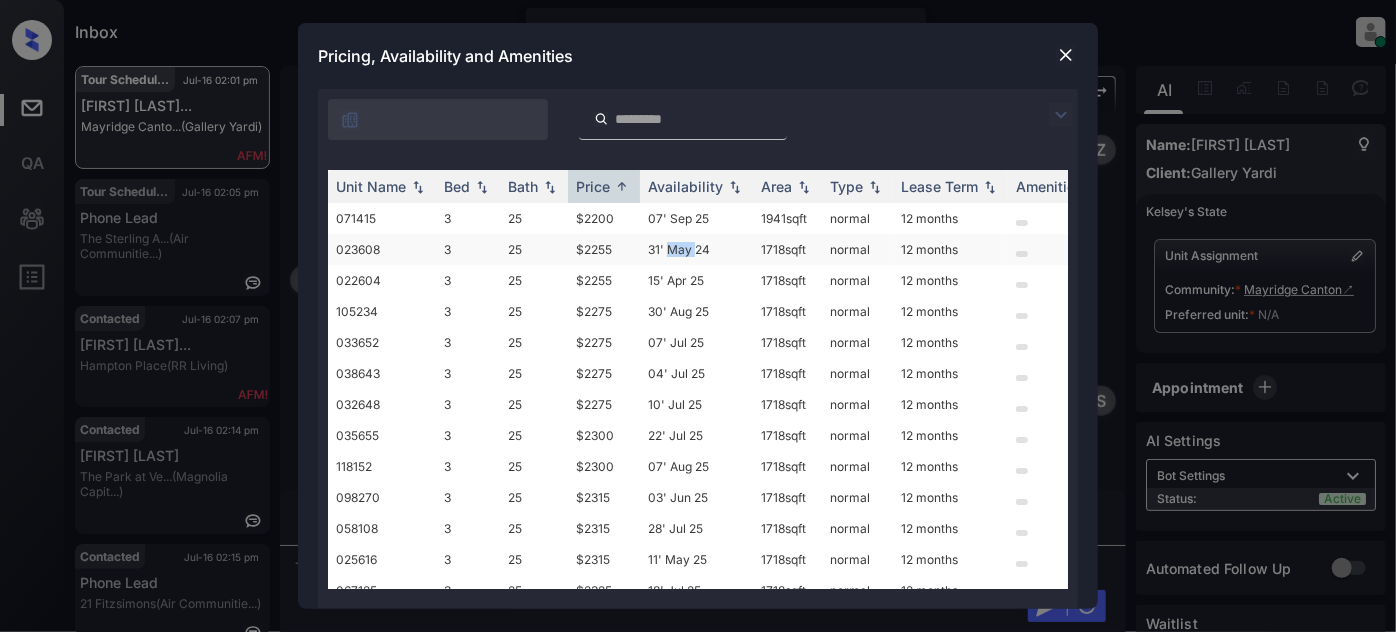 click on "31' May 24" at bounding box center [696, 249] 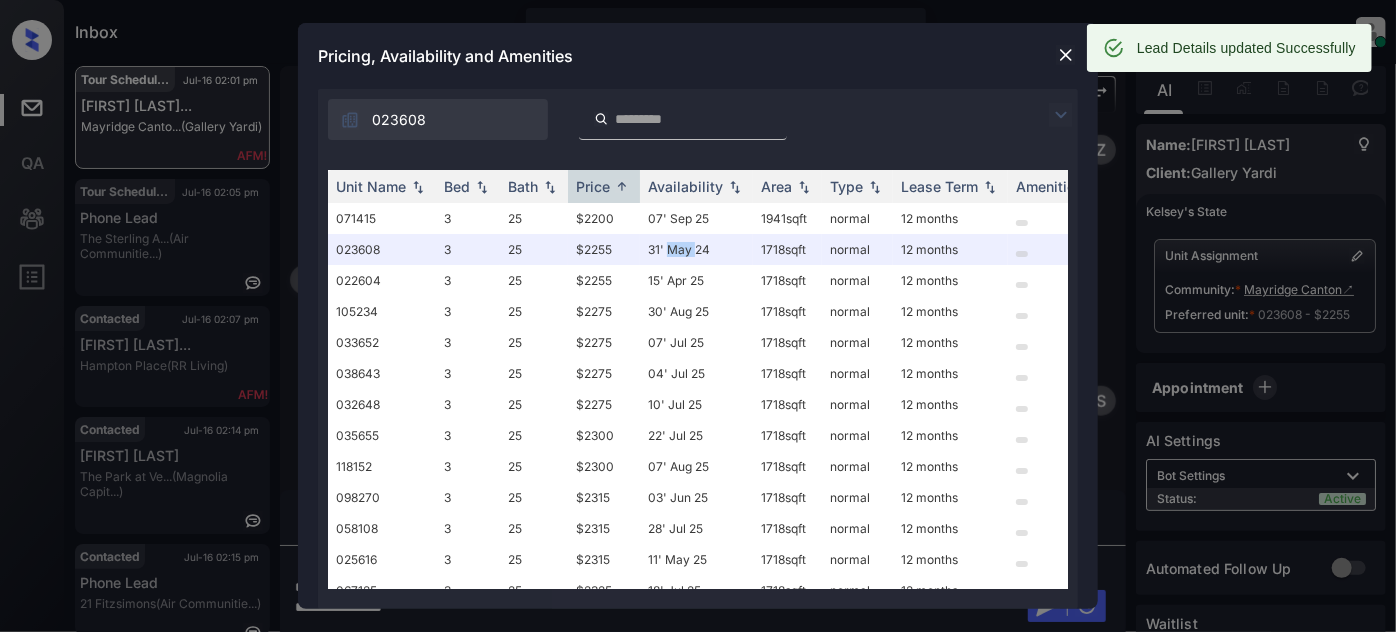 click at bounding box center [1066, 55] 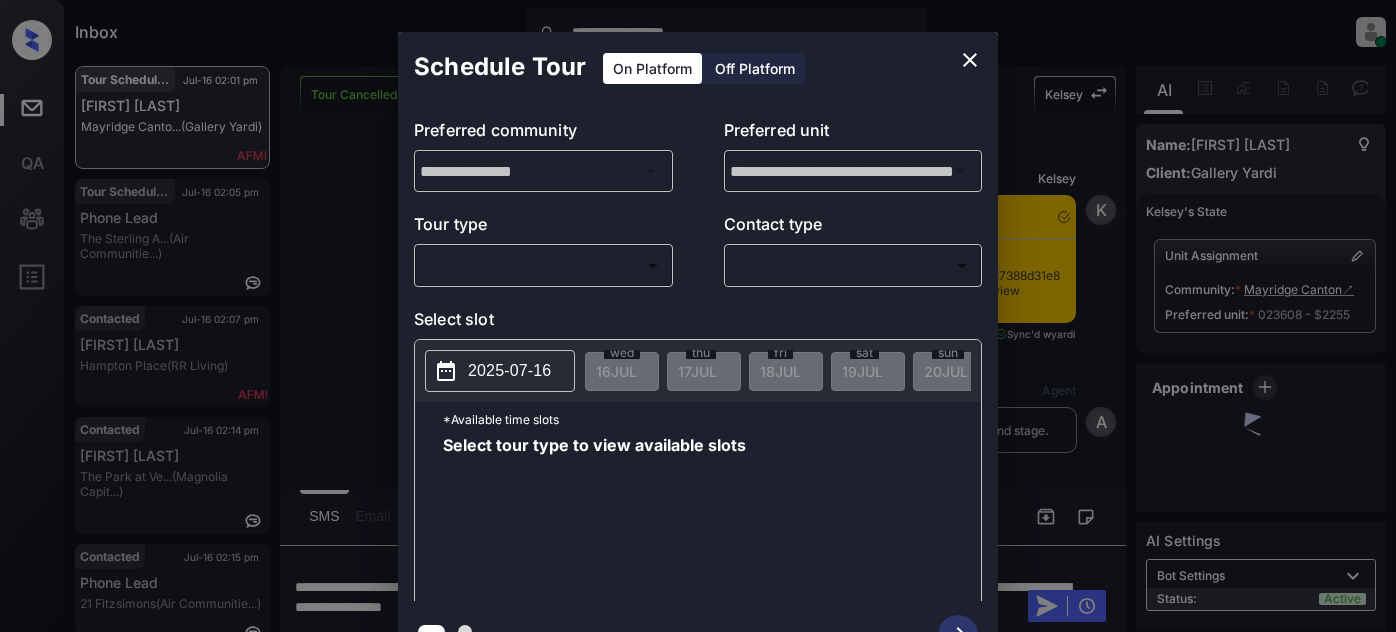 scroll, scrollTop: 0, scrollLeft: 0, axis: both 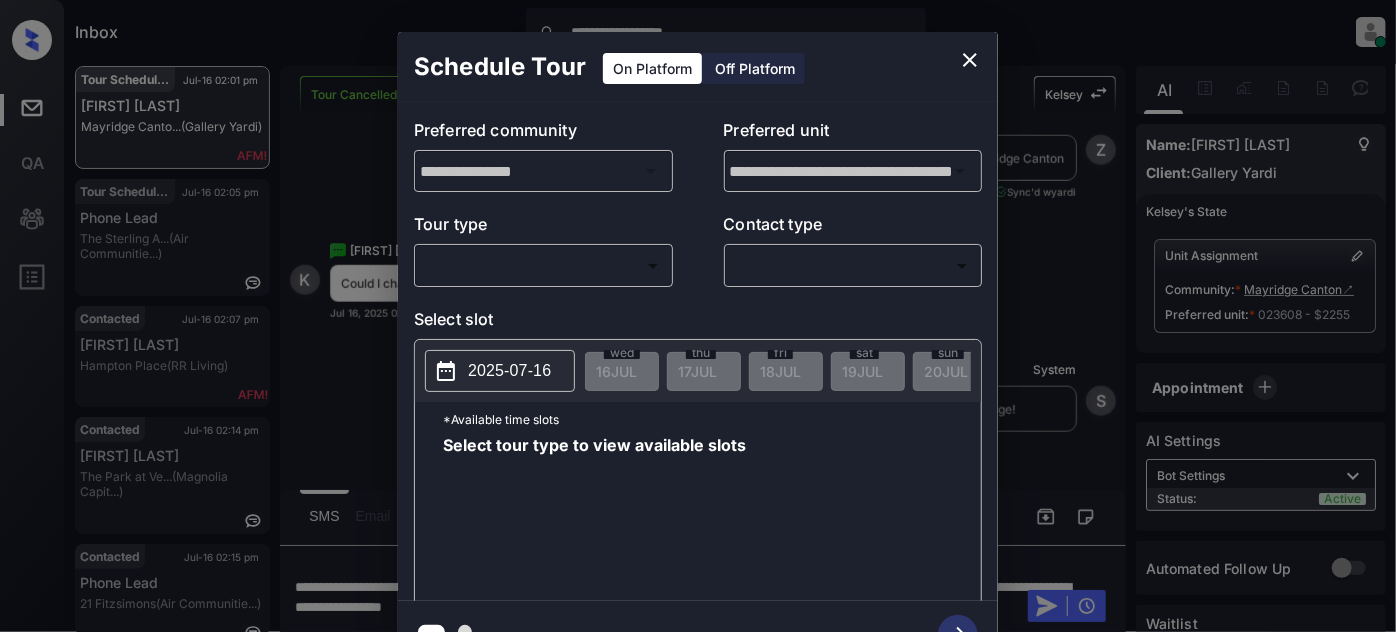 click on "**********" at bounding box center (698, 316) 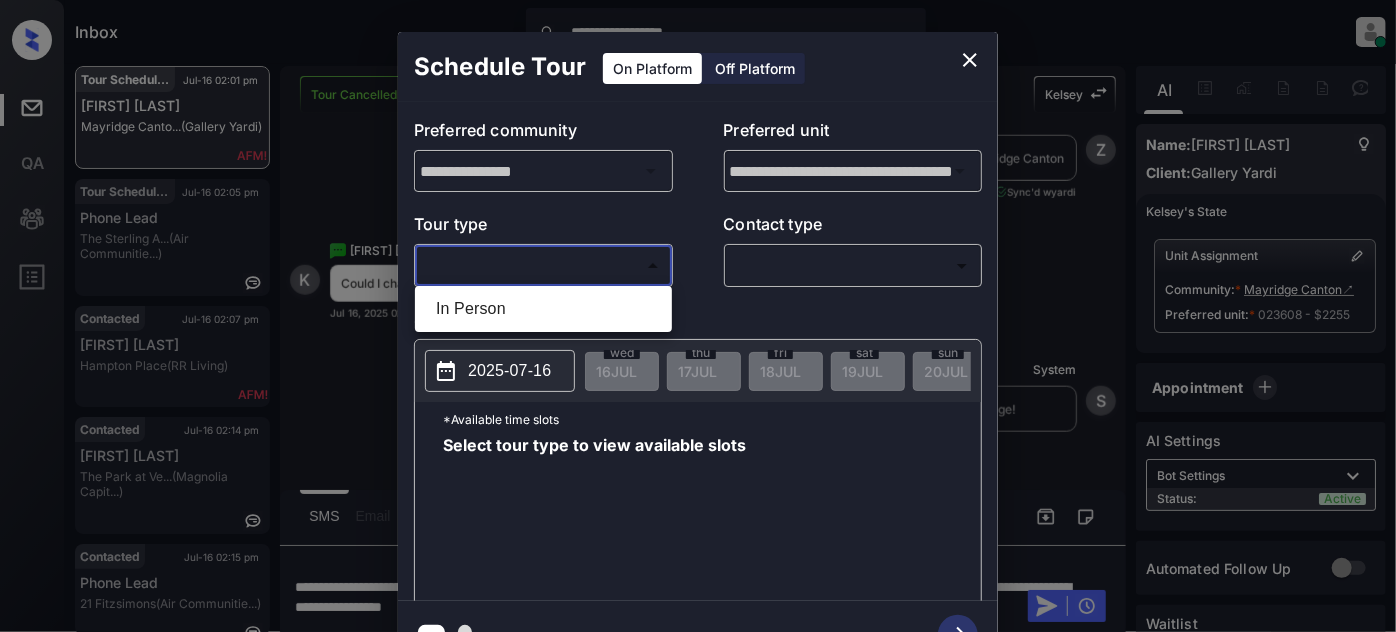 click on "In Person" at bounding box center [543, 309] 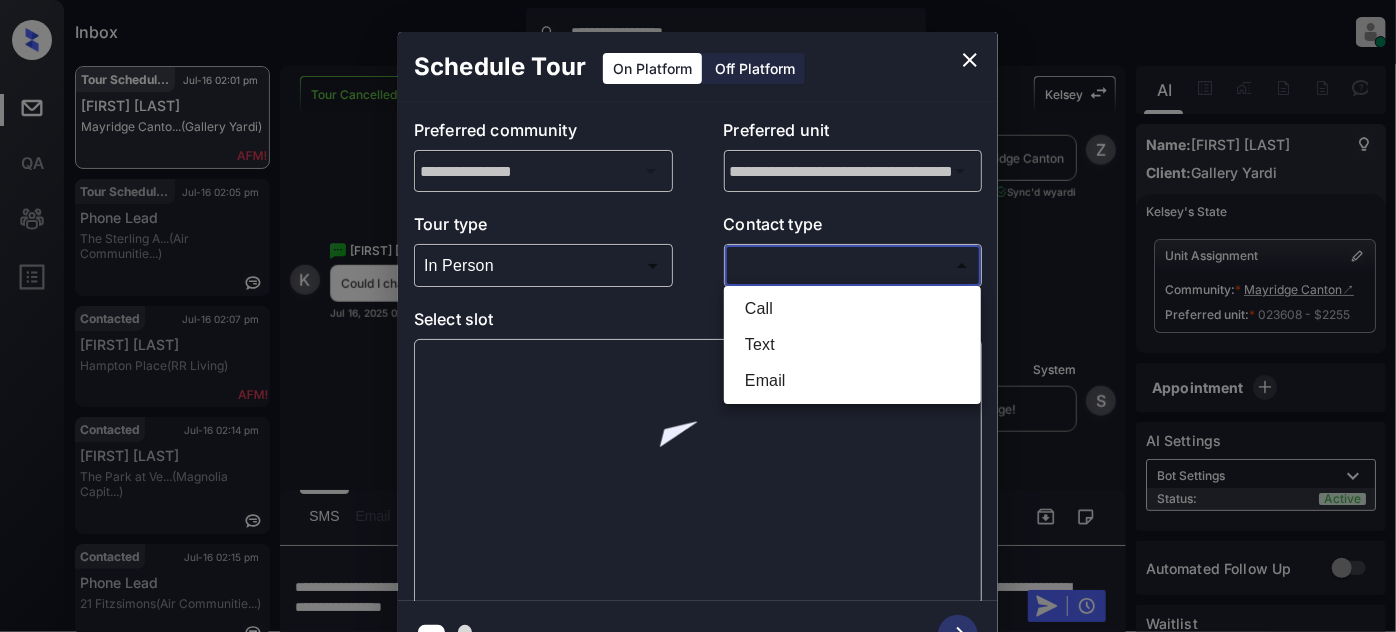 click on "**********" at bounding box center [698, 316] 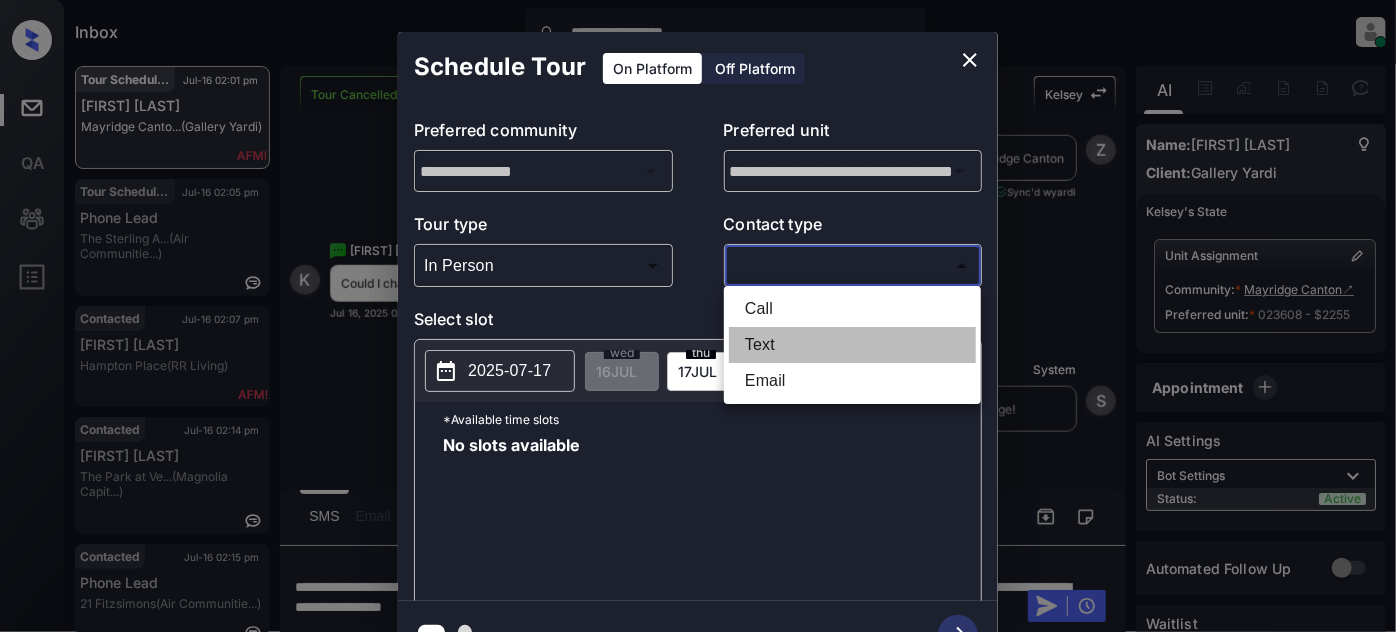 click on "Text" at bounding box center (852, 345) 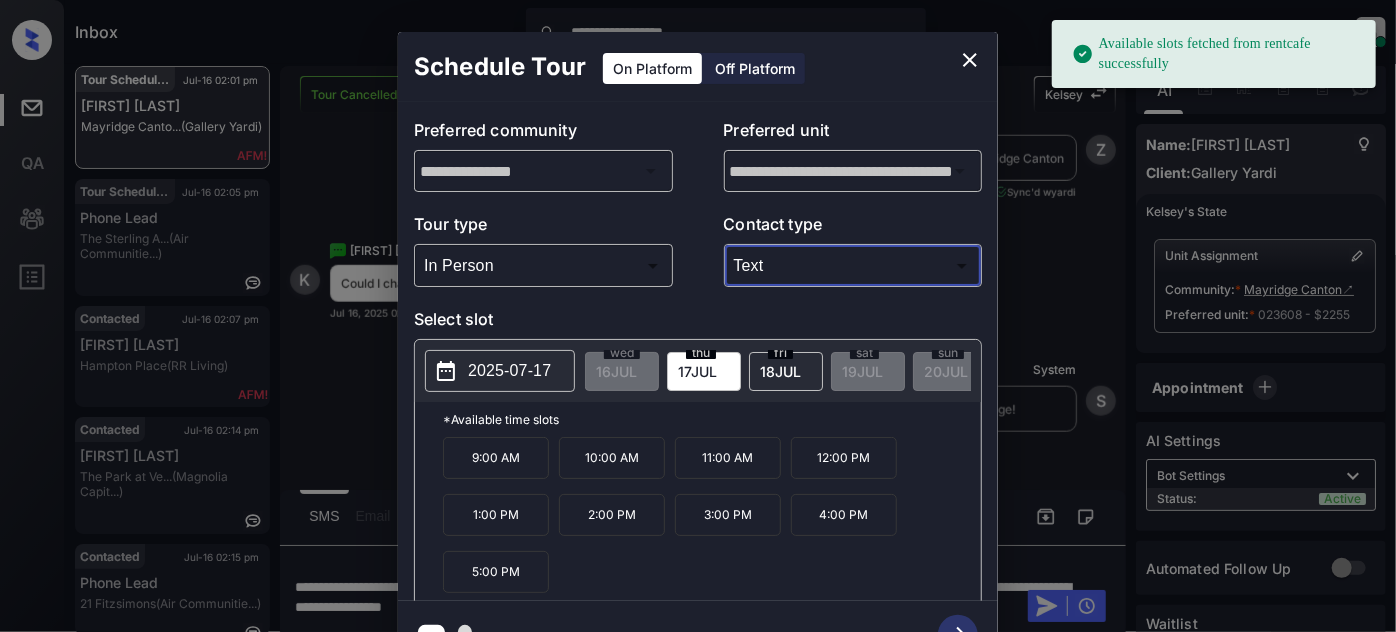 click on "18 JUL" at bounding box center (616, 371) 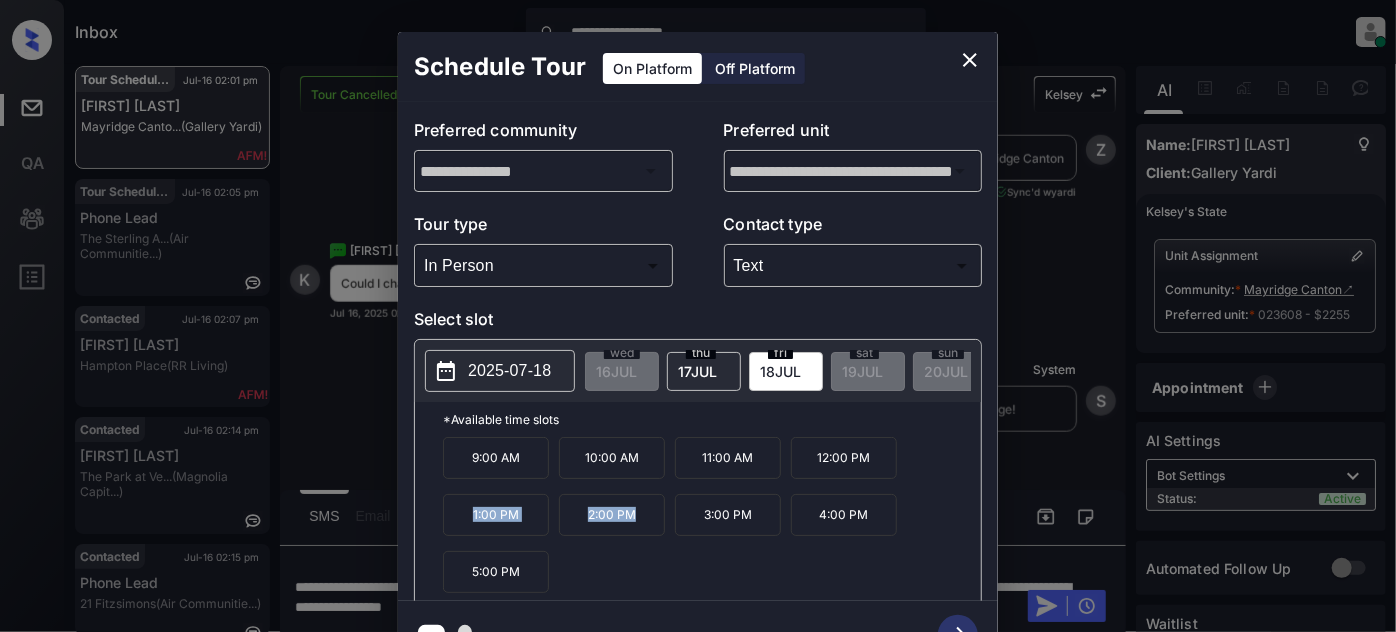 drag, startPoint x: 491, startPoint y: 522, endPoint x: 658, endPoint y: 535, distance: 167.50522 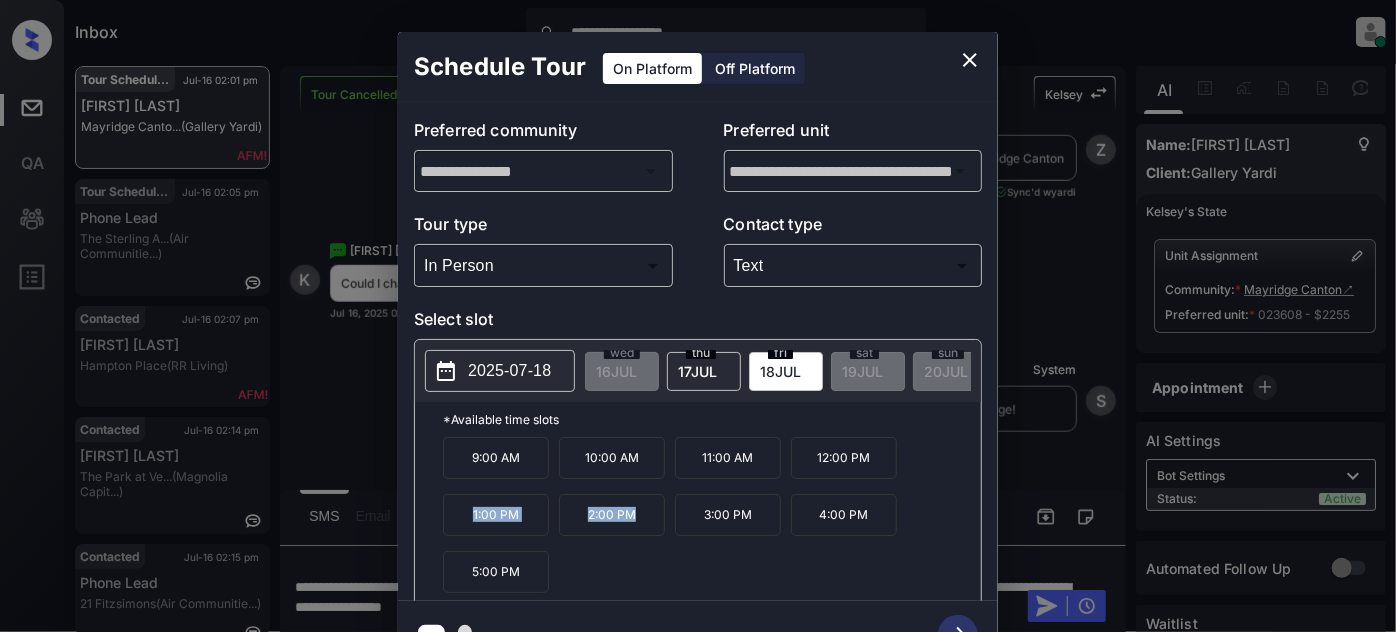 click on "9:00 AM 10:00 AM 11:00 AM 12:00 PM 1:00 PM 2:00 PM 3:00 PM 4:00 PM 5:00 PM" at bounding box center (712, 517) 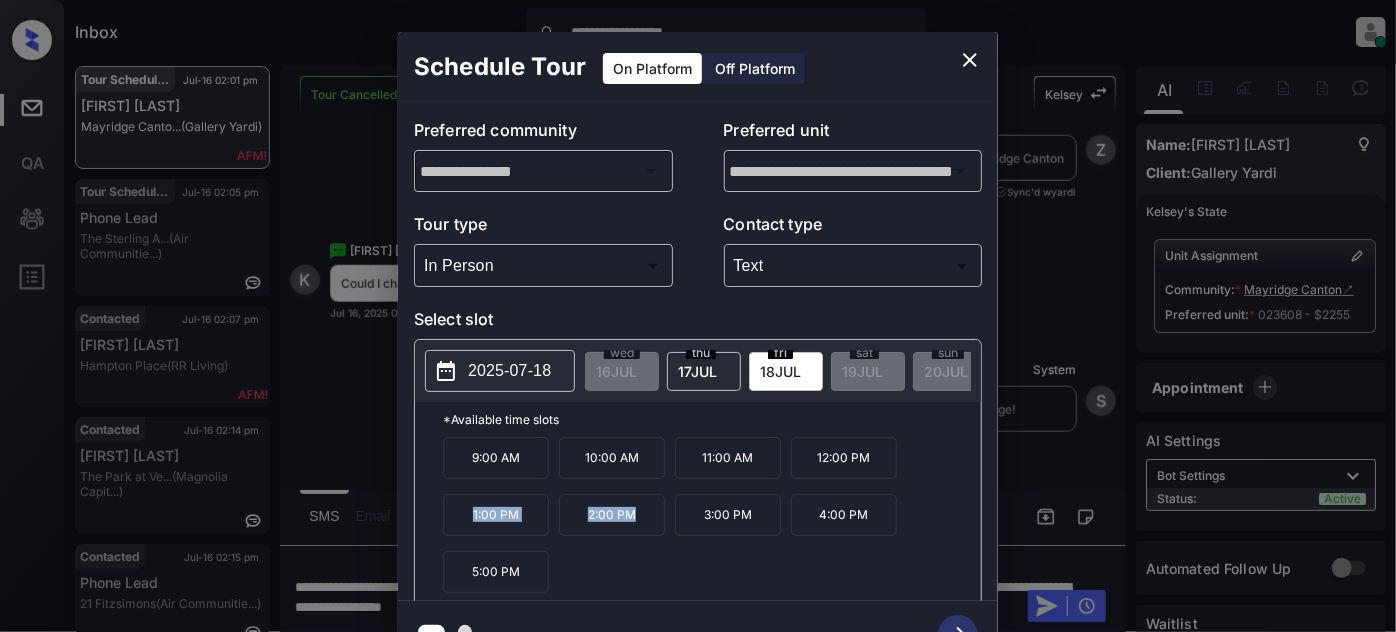 copy on "1:00 PM 2:00 PM" 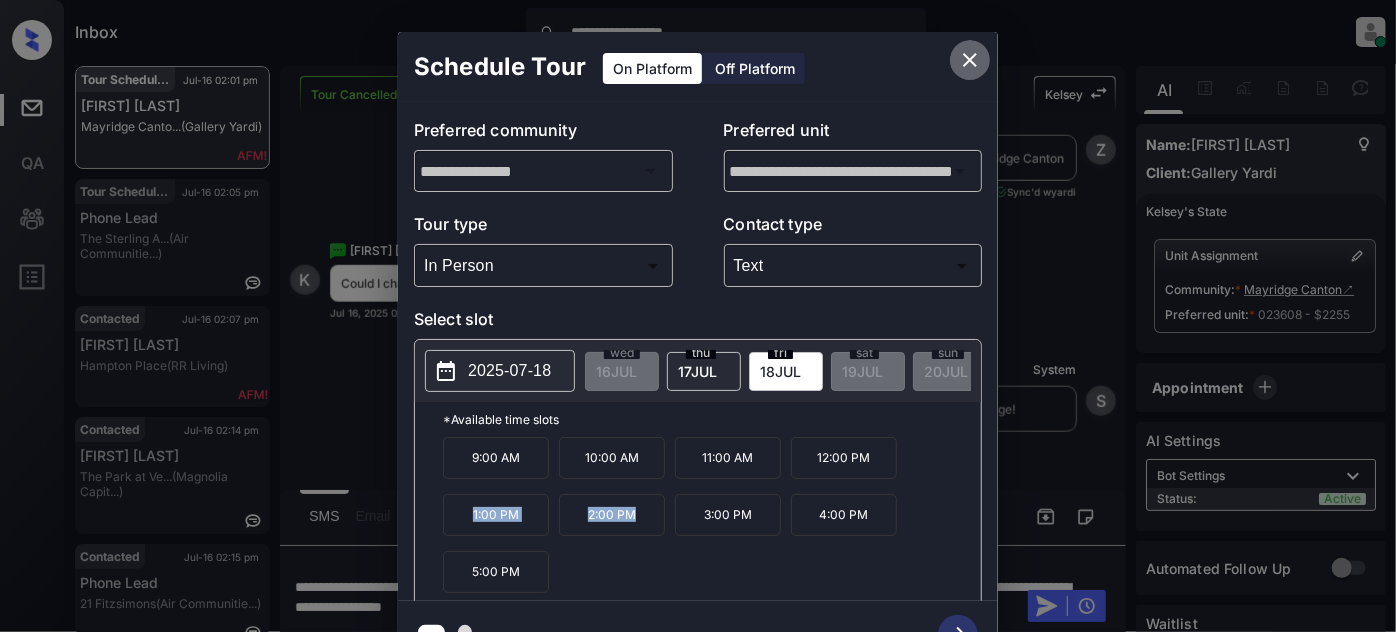 click 